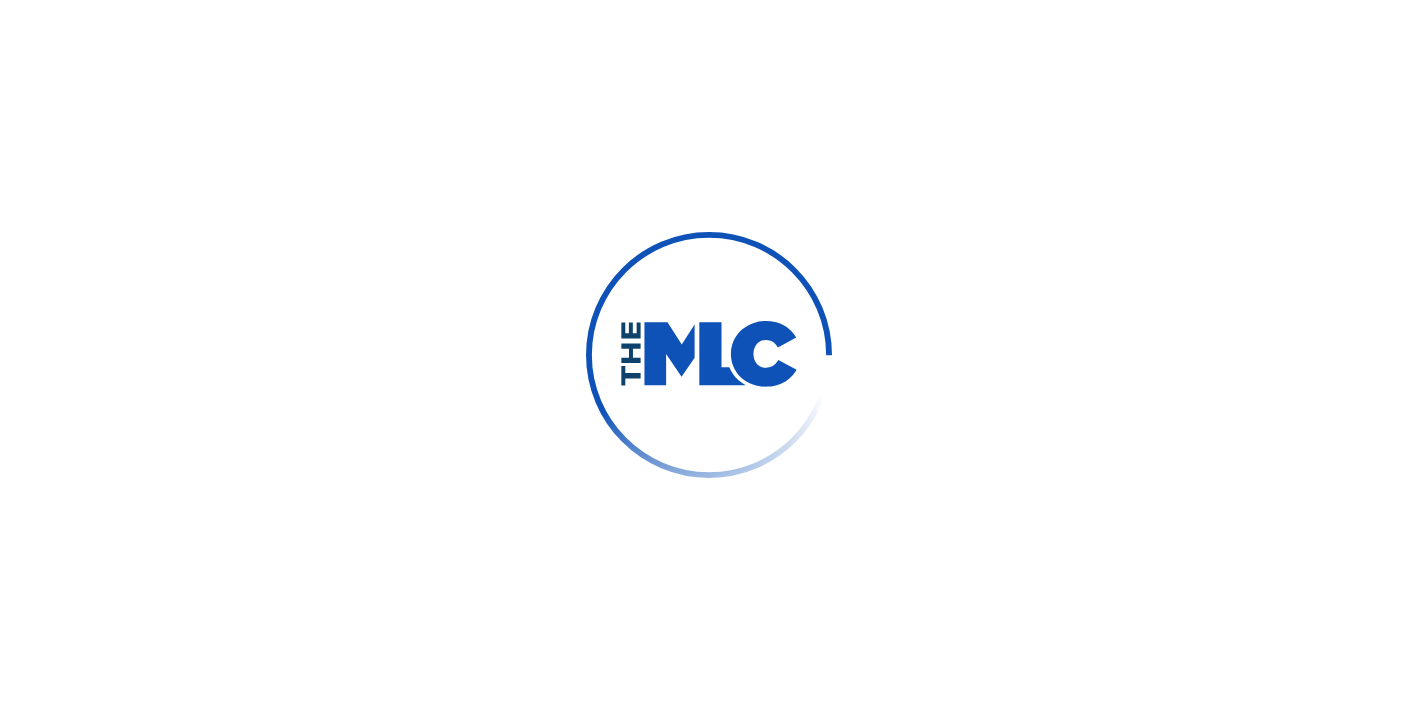 scroll, scrollTop: 0, scrollLeft: 0, axis: both 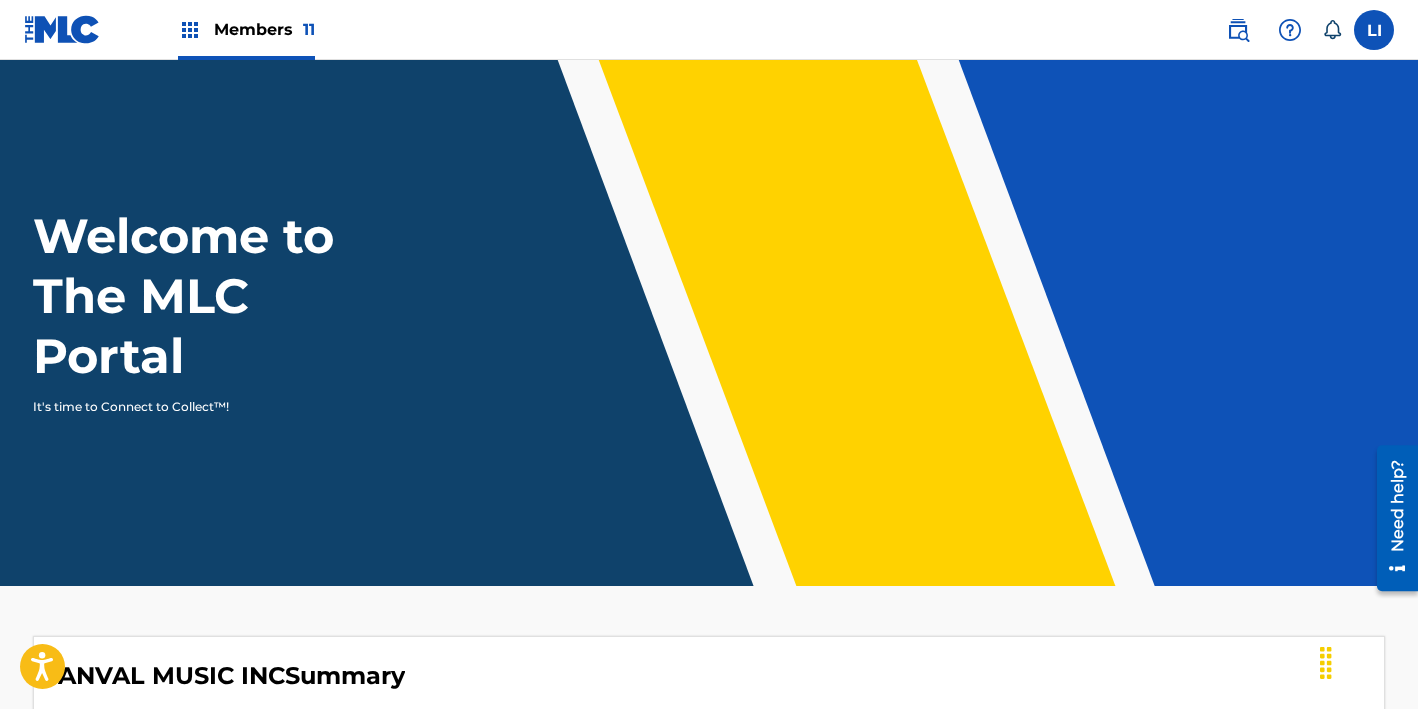 click on "Members    11" at bounding box center [264, 29] 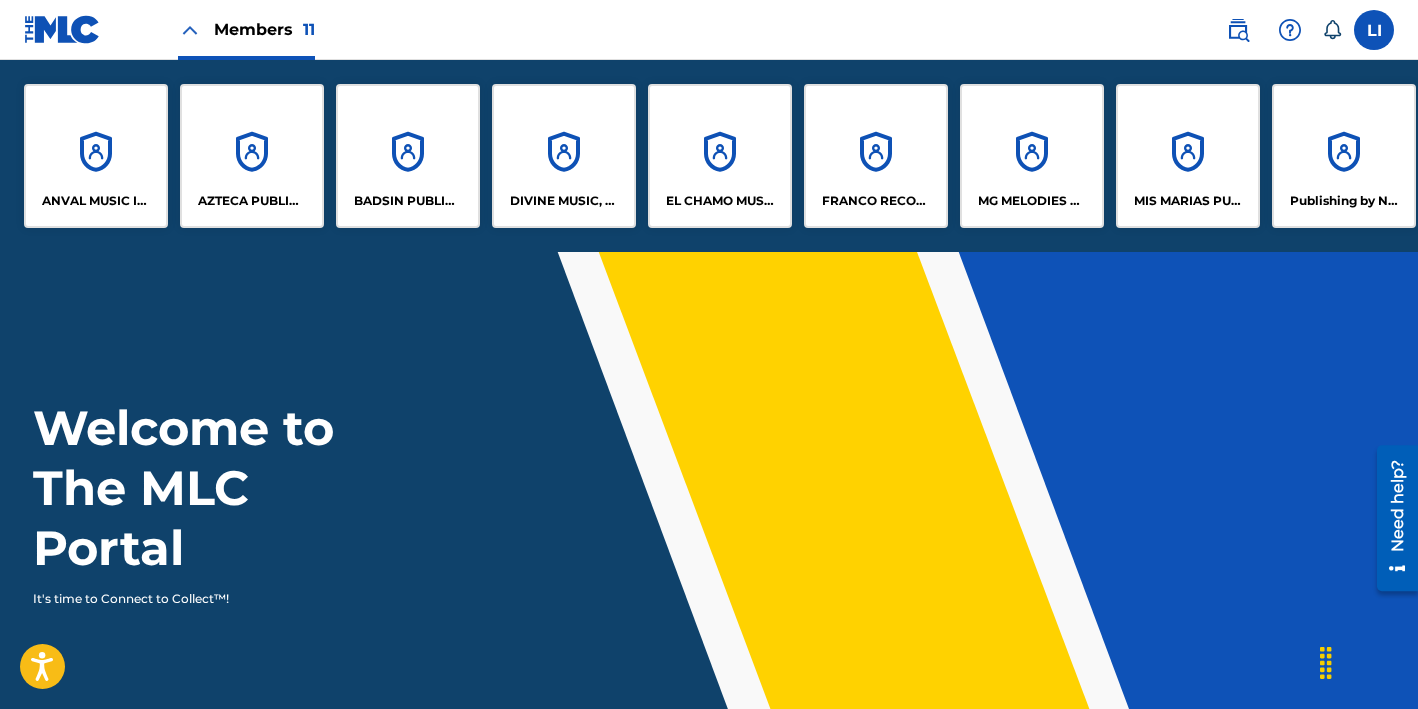 click on "Publishing by Nuffy Inc" at bounding box center [1344, 156] 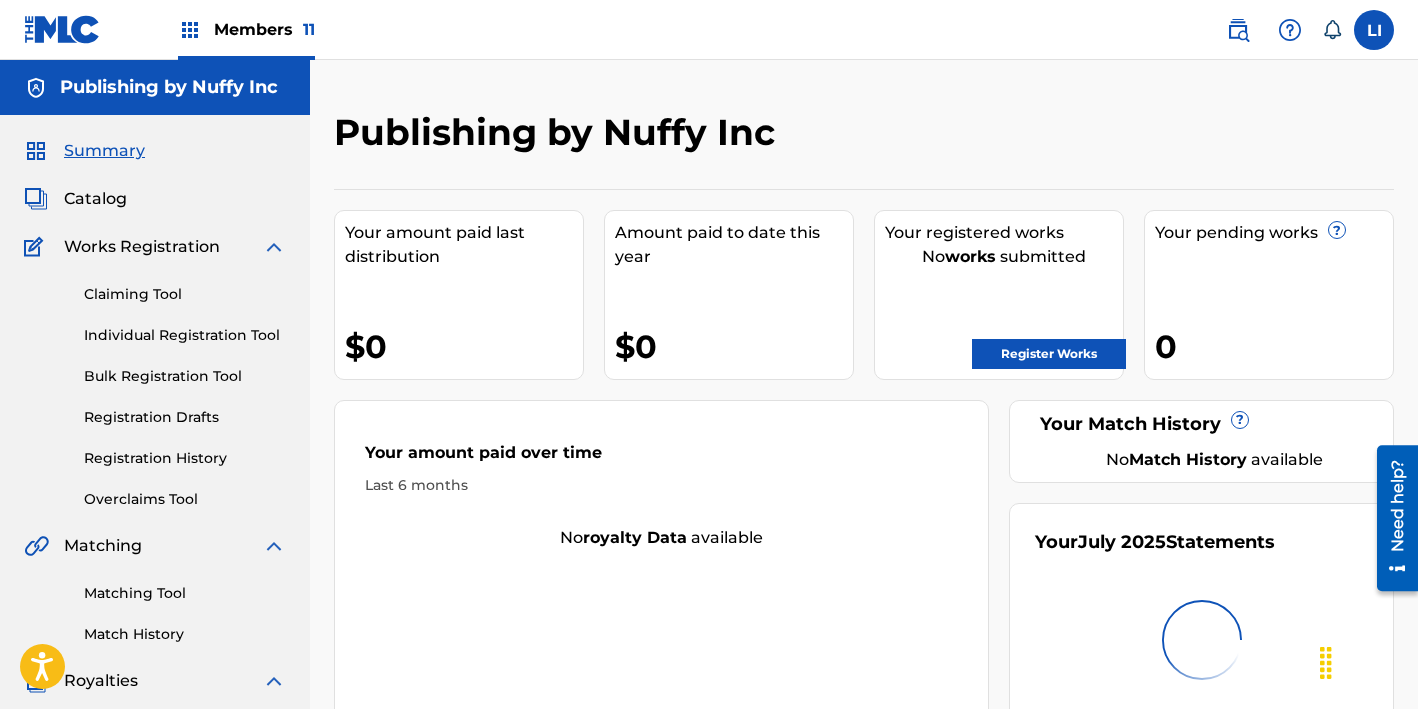 click on "Members    11" at bounding box center [264, 29] 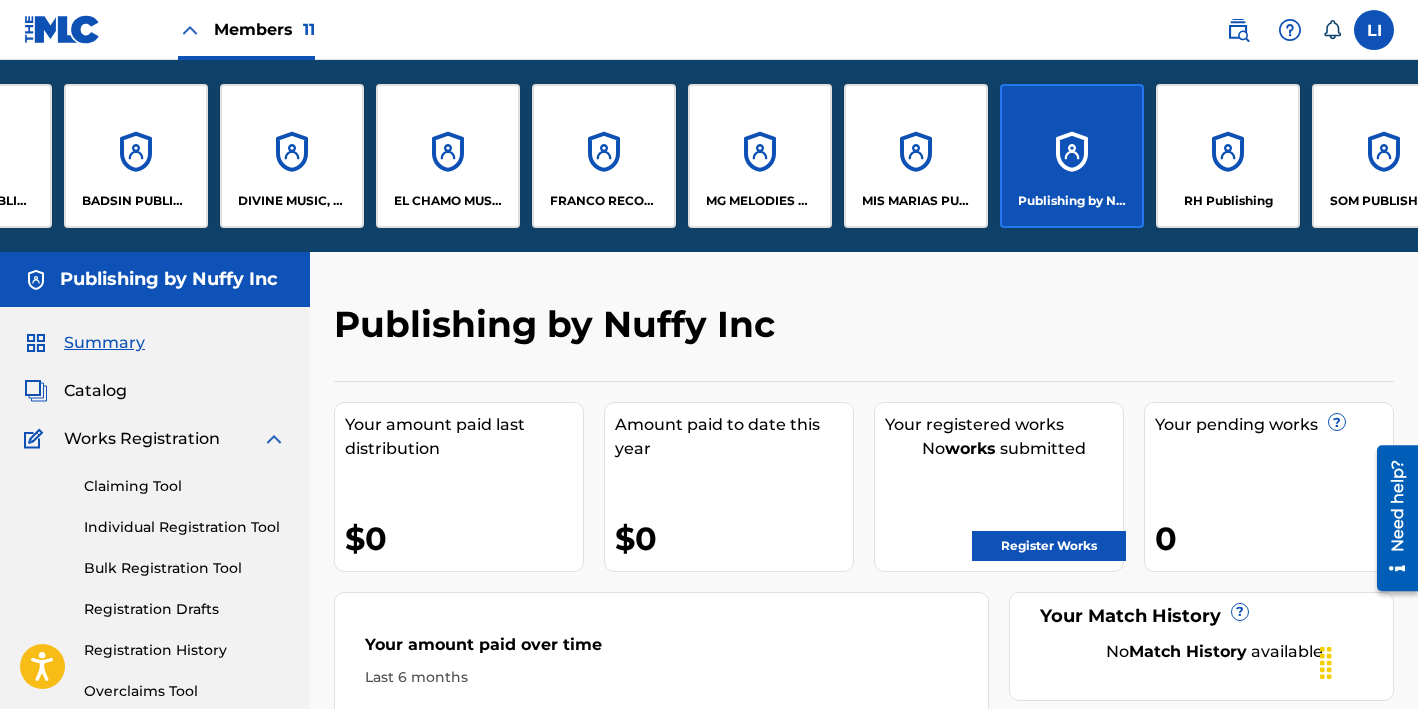 scroll, scrollTop: 0, scrollLeft: 334, axis: horizontal 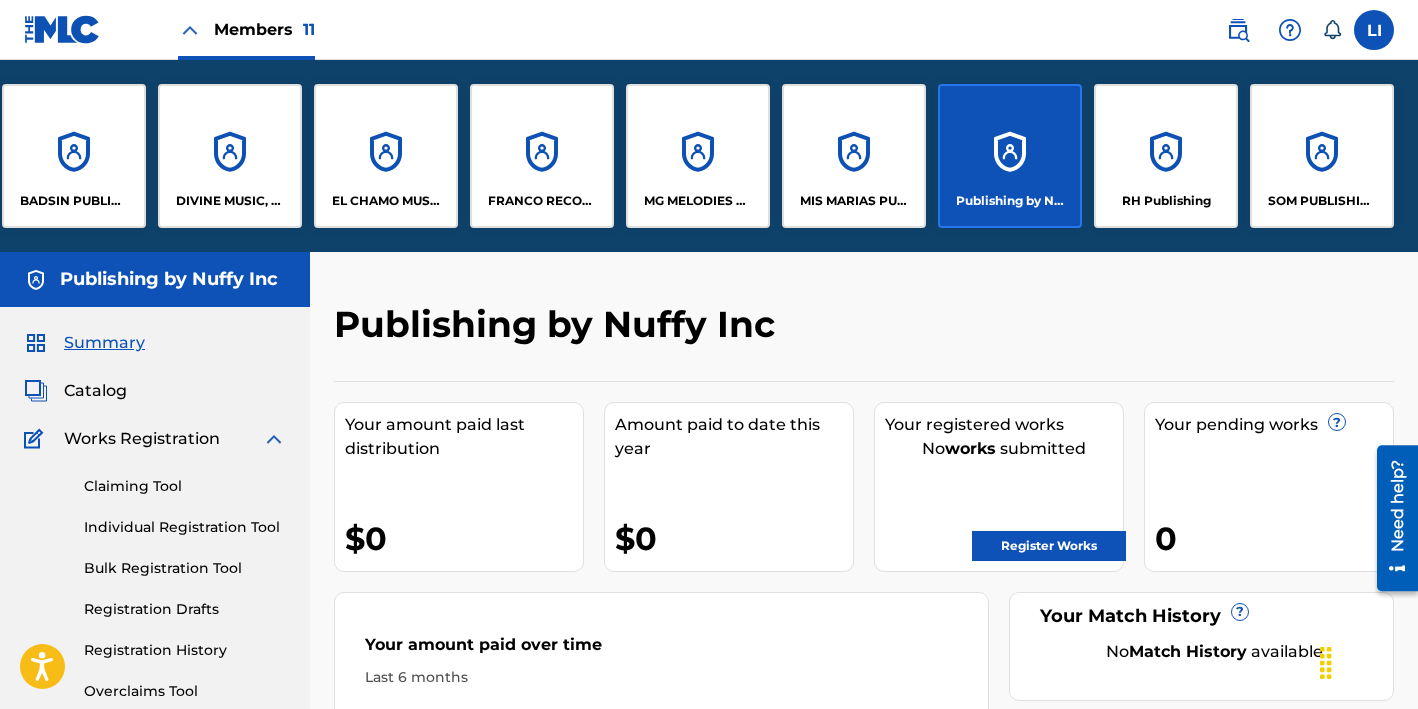 click on "SOM PUBLISHING LLC" at bounding box center (1322, 156) 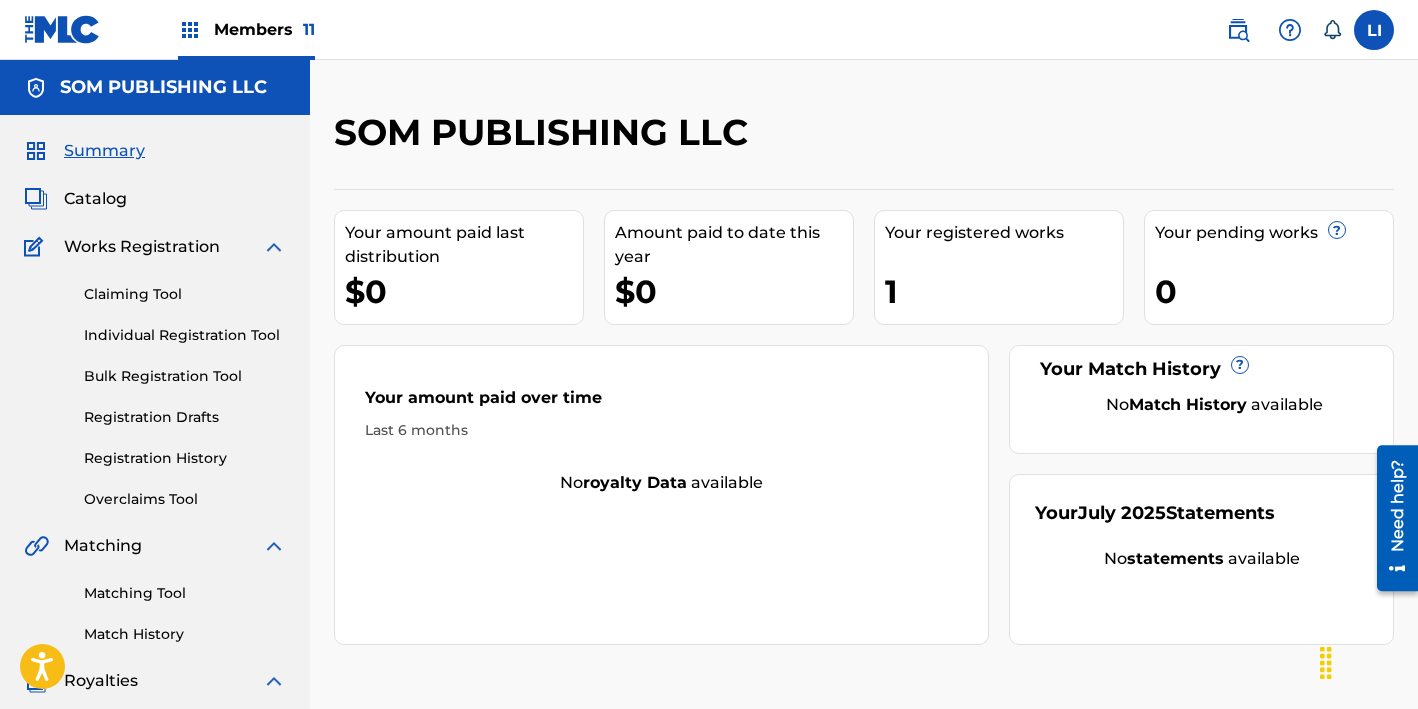 click on "Catalog" at bounding box center [95, 199] 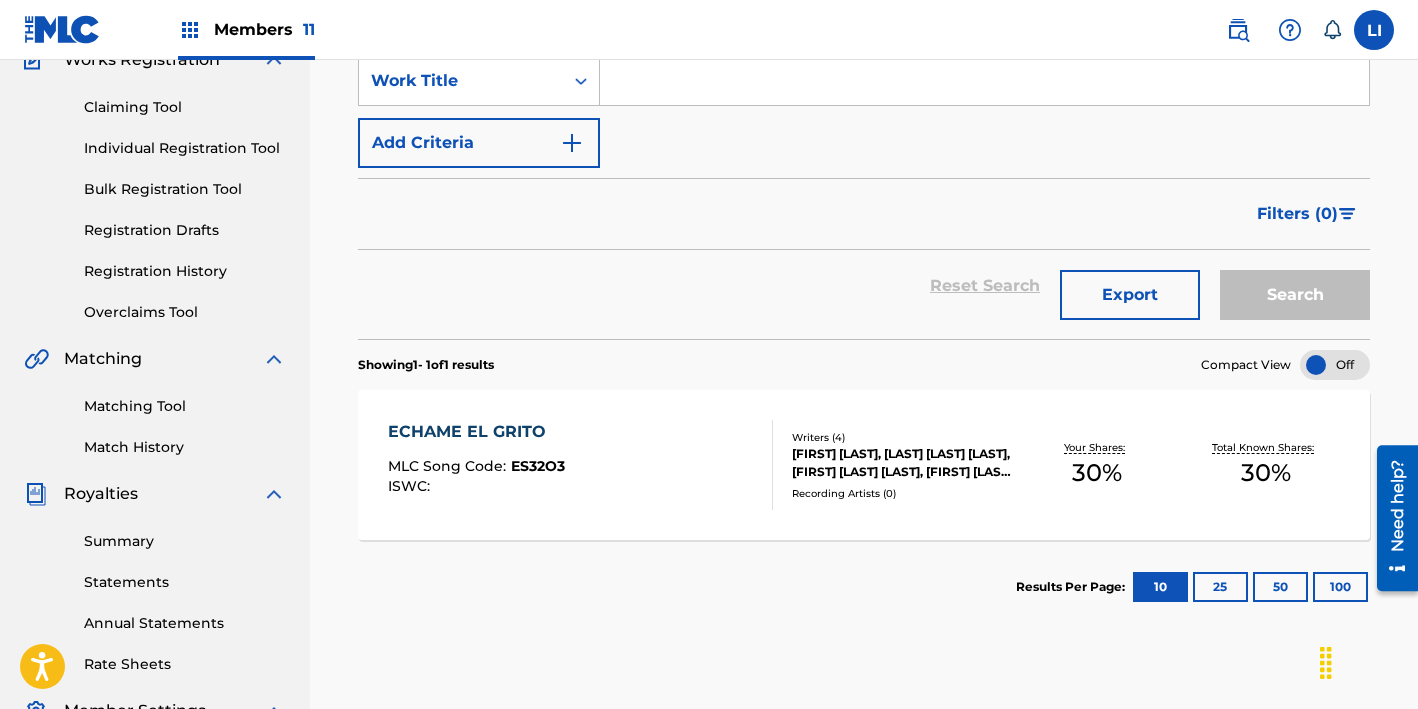scroll, scrollTop: 285, scrollLeft: 0, axis: vertical 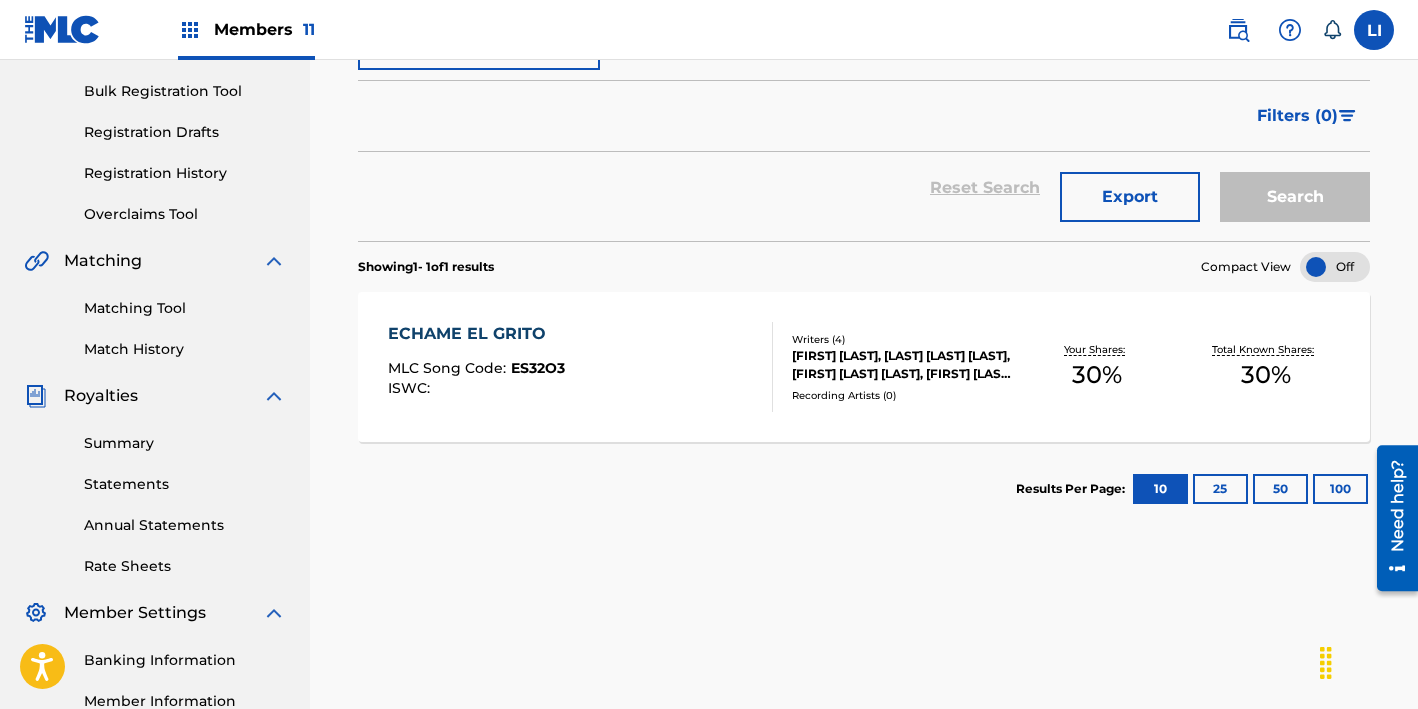 click on "ECHAME EL GRITO MLC Song Code : ES32O3 ISWC :" at bounding box center [580, 367] 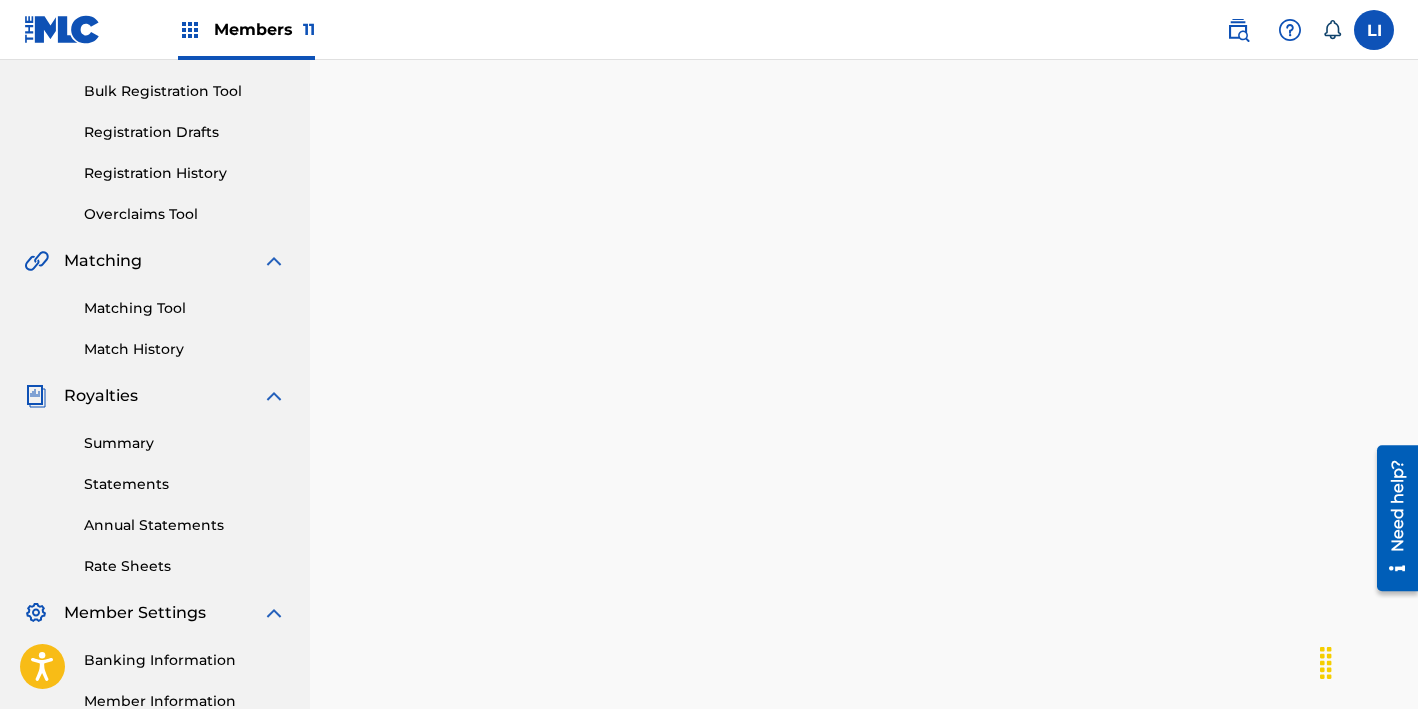 scroll, scrollTop: 0, scrollLeft: 0, axis: both 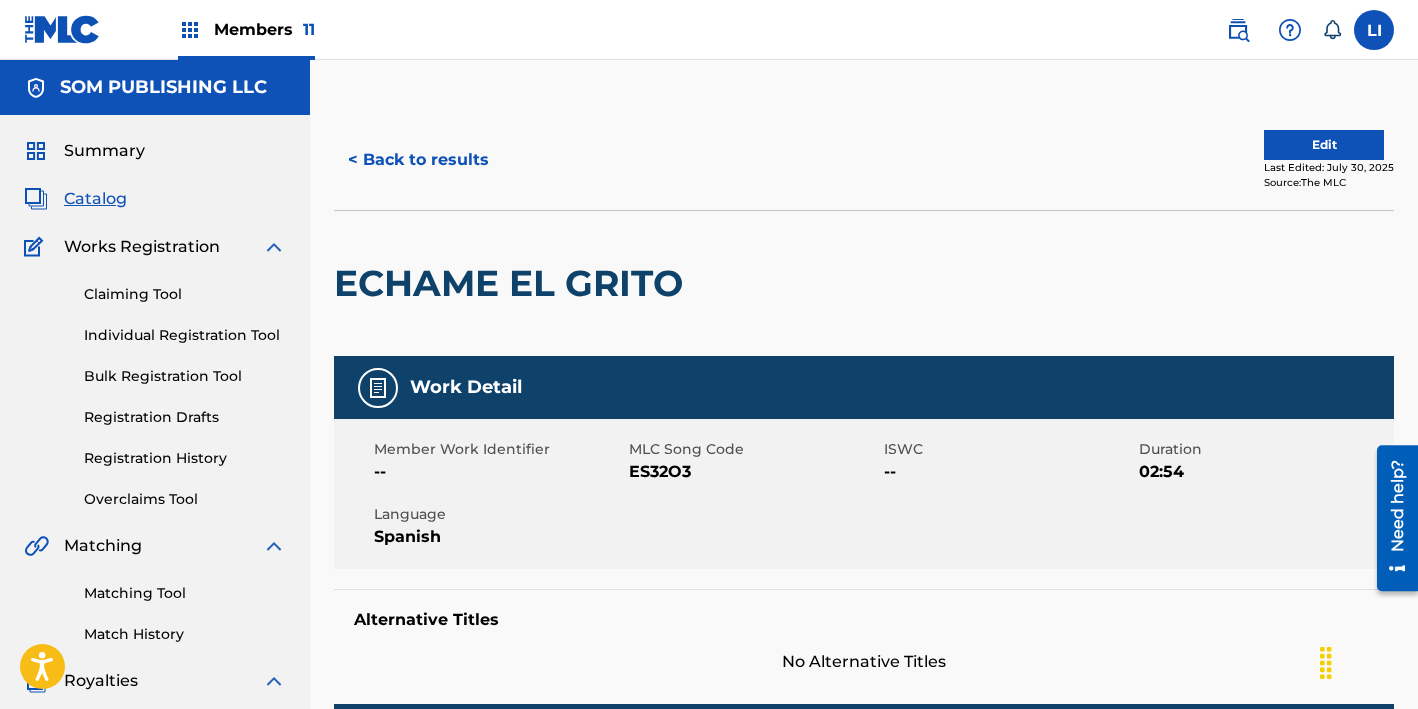 click on "Edit" at bounding box center [1324, 145] 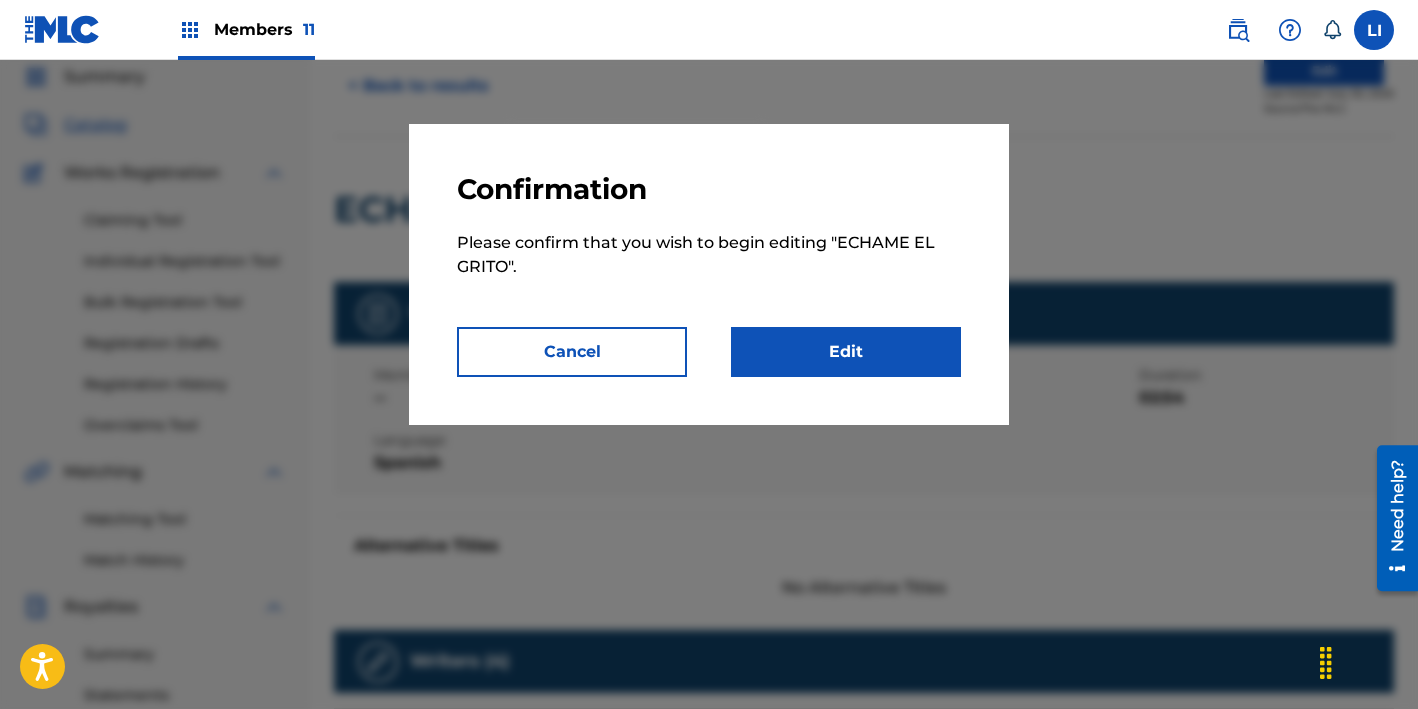 scroll, scrollTop: 333, scrollLeft: 0, axis: vertical 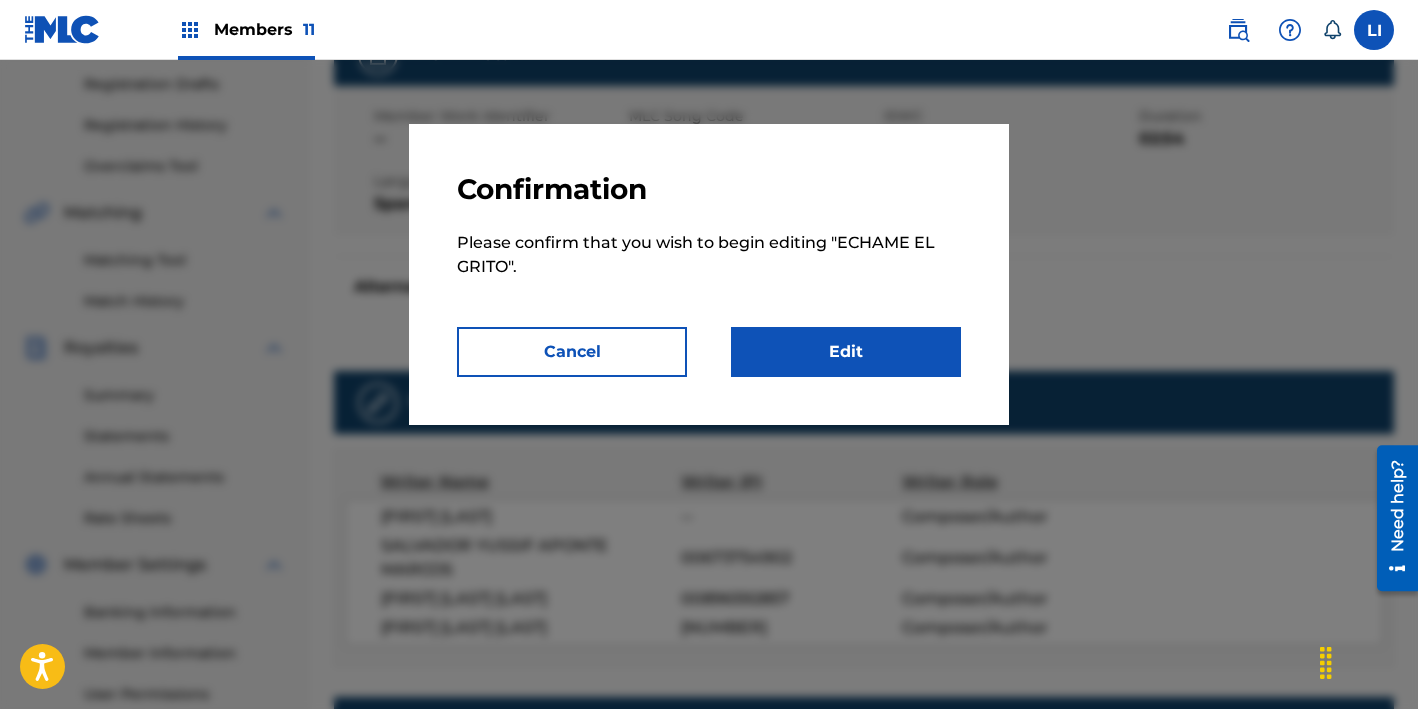 click on "Edit" at bounding box center (846, 352) 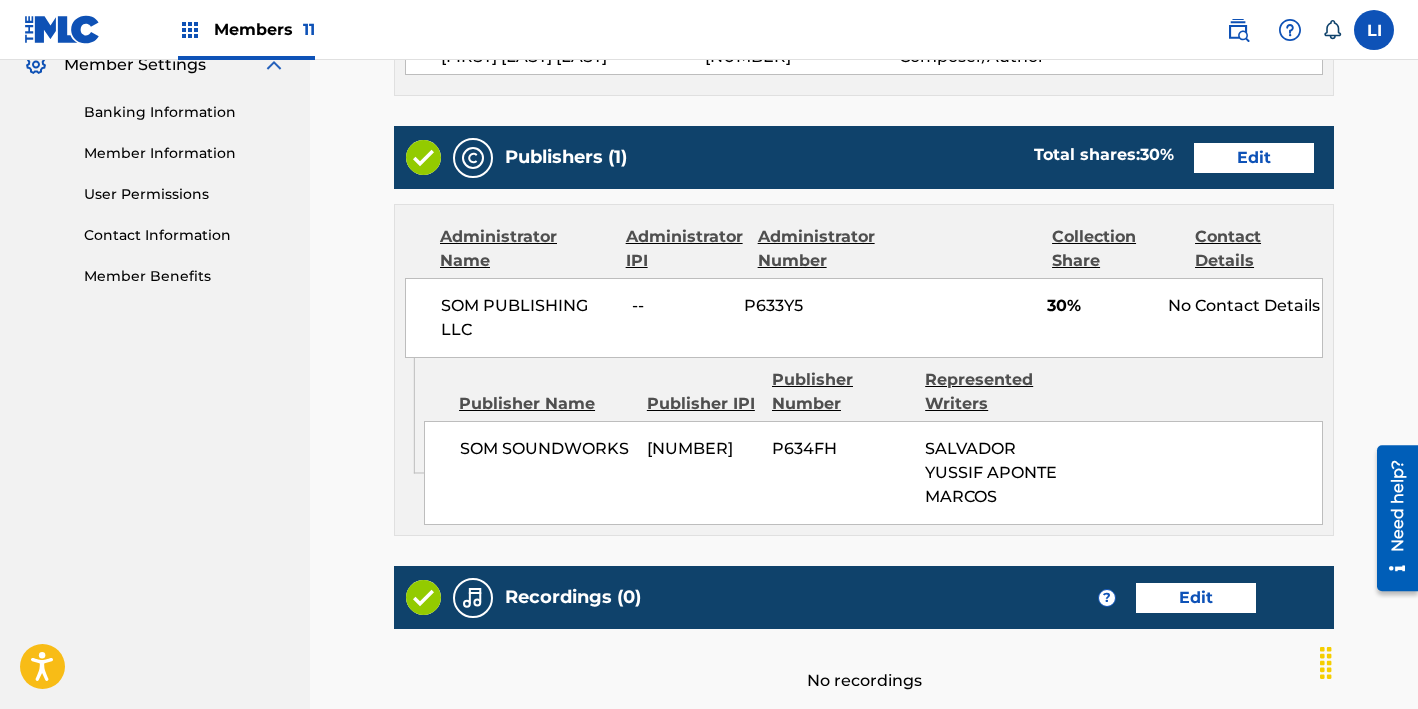 scroll, scrollTop: 608, scrollLeft: 0, axis: vertical 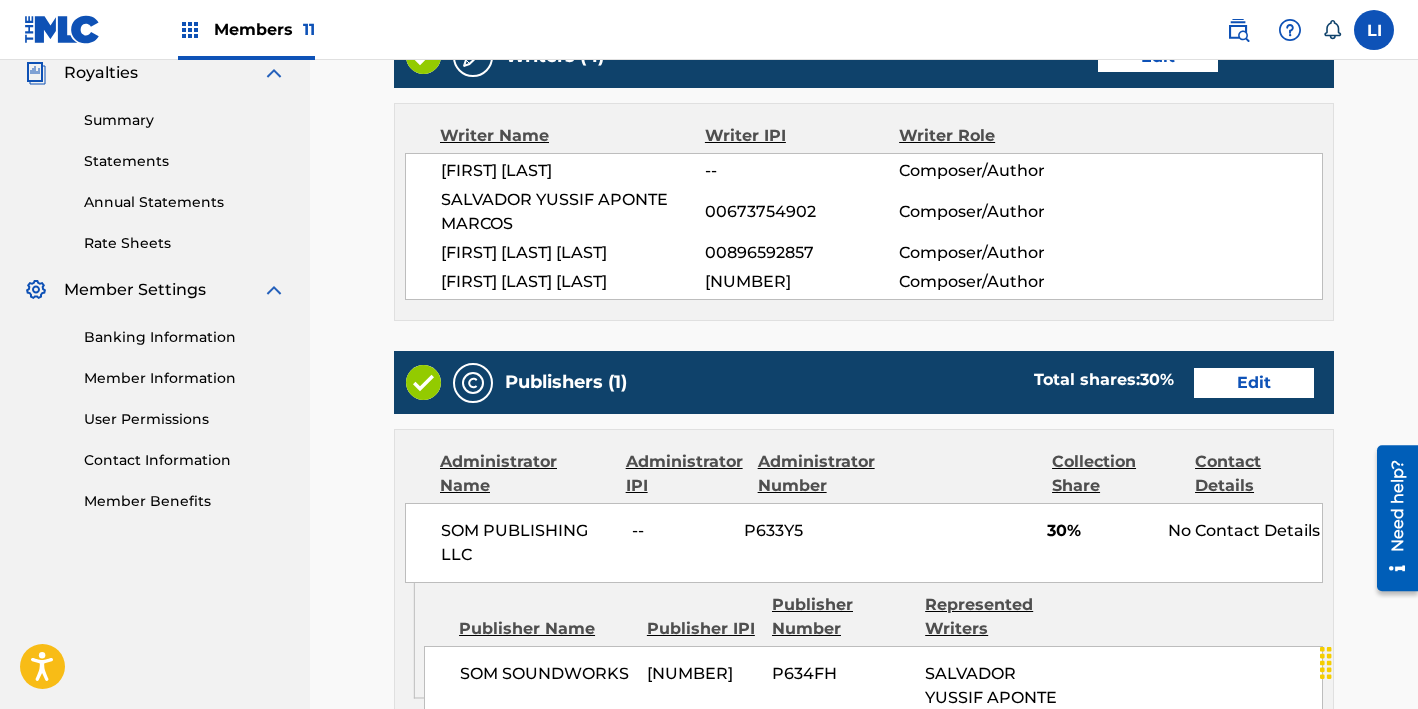 click on "Edit" at bounding box center [1254, 383] 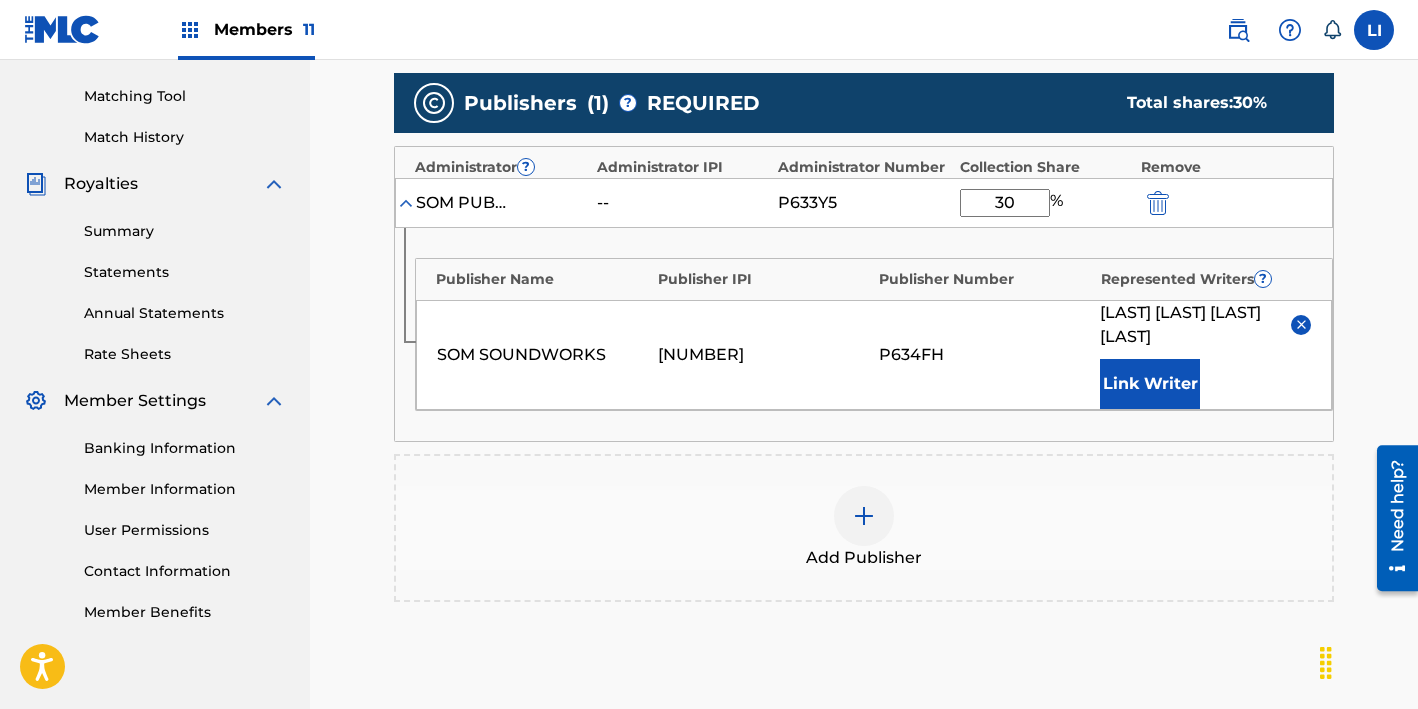 scroll, scrollTop: 505, scrollLeft: 0, axis: vertical 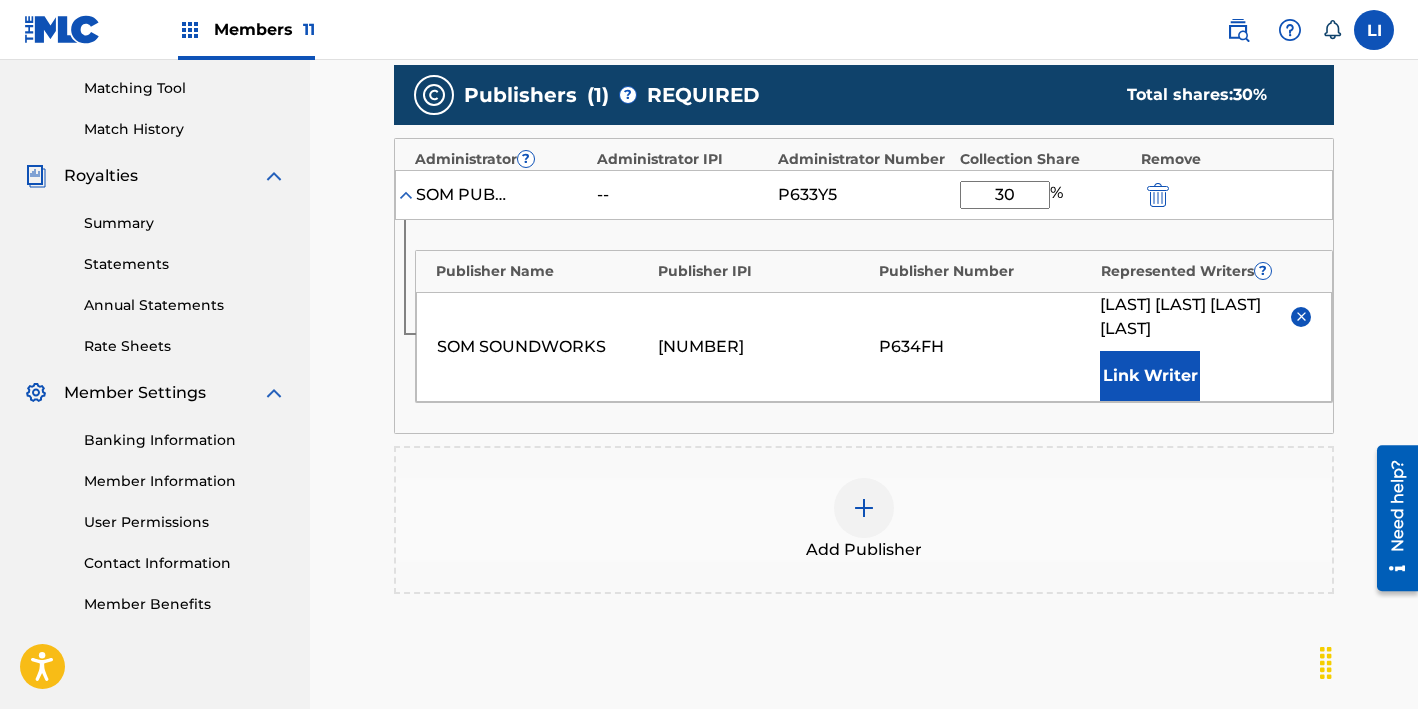 click on "Add Publisher" at bounding box center [864, 520] 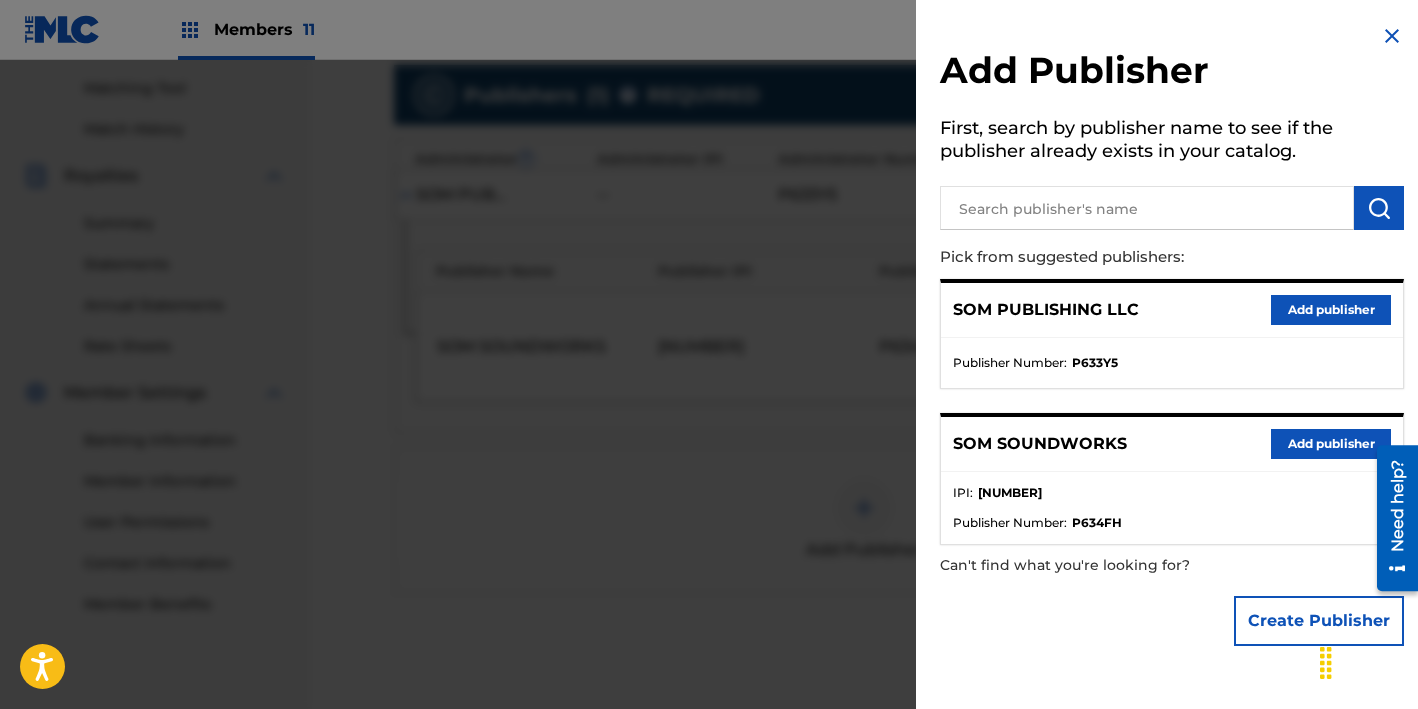 click at bounding box center [1147, 208] 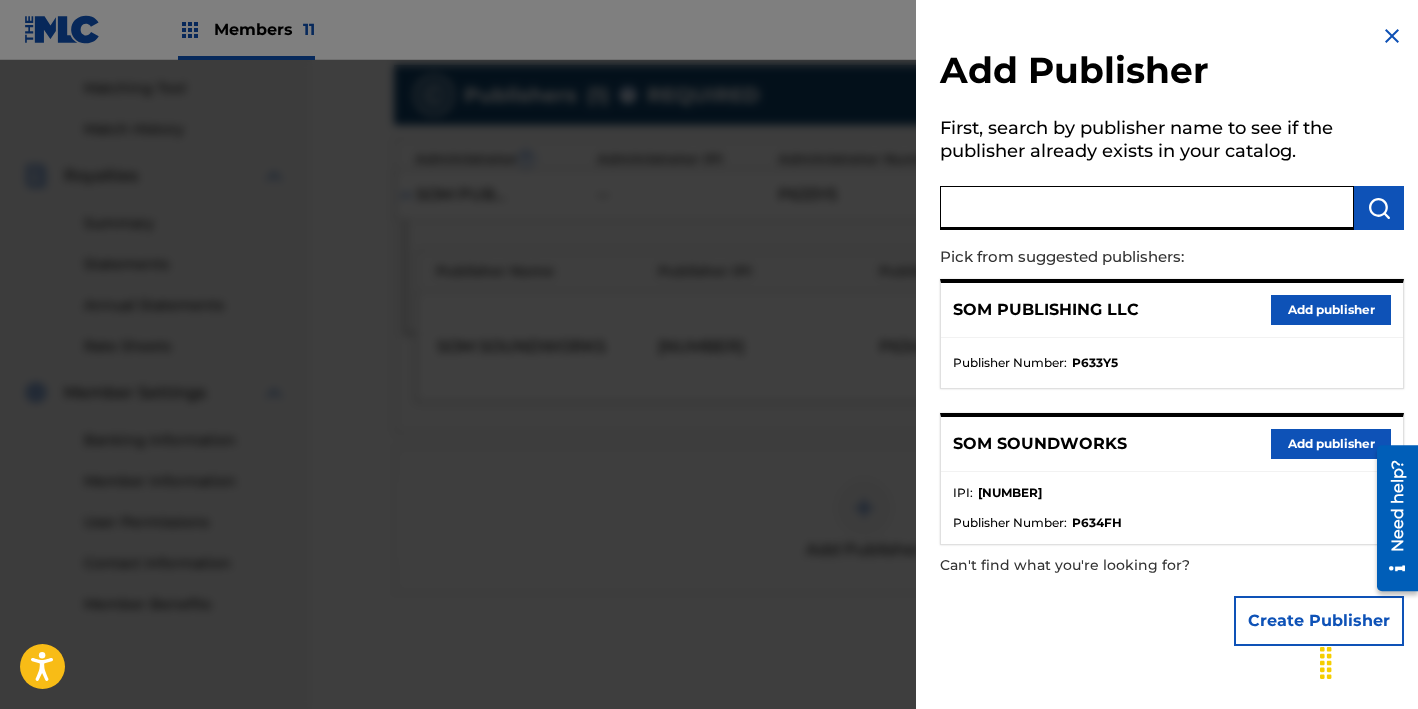 paste on "HOUSE OF SOM" 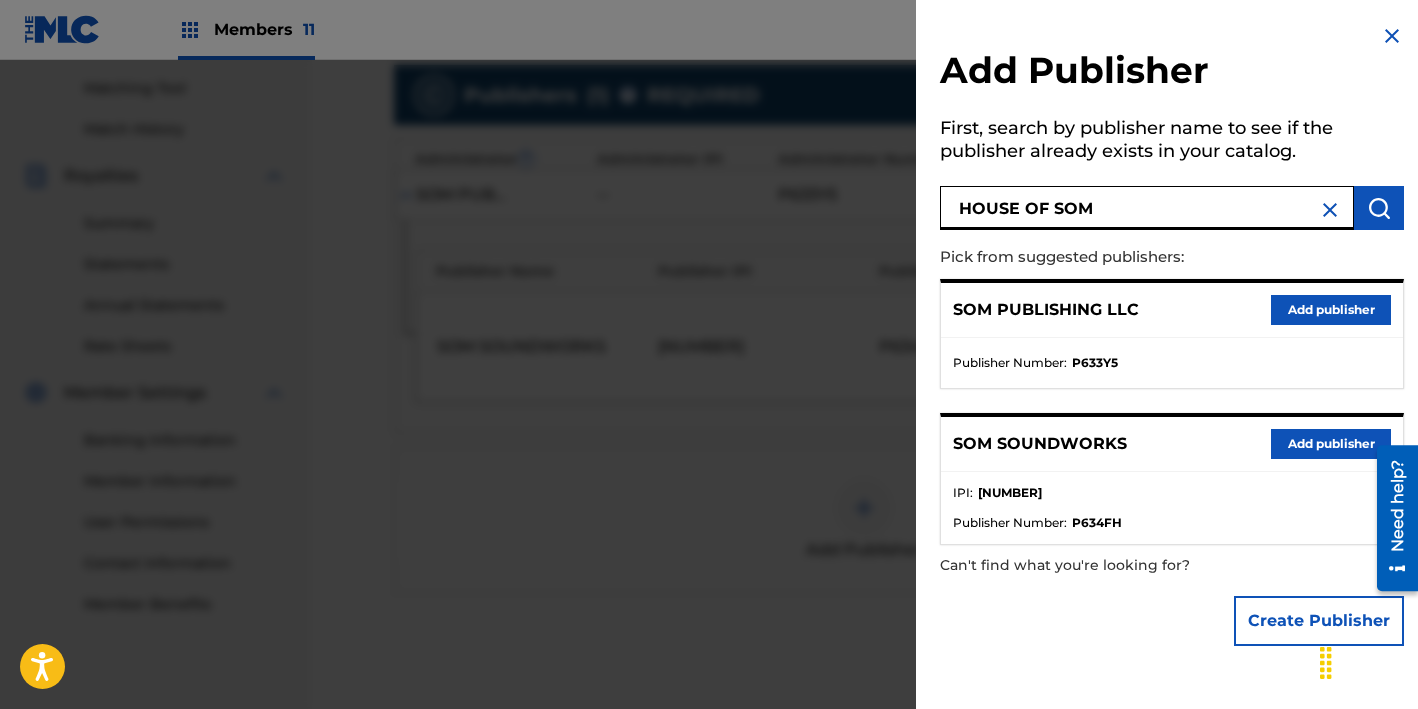 type on "HOUSE OF SOM" 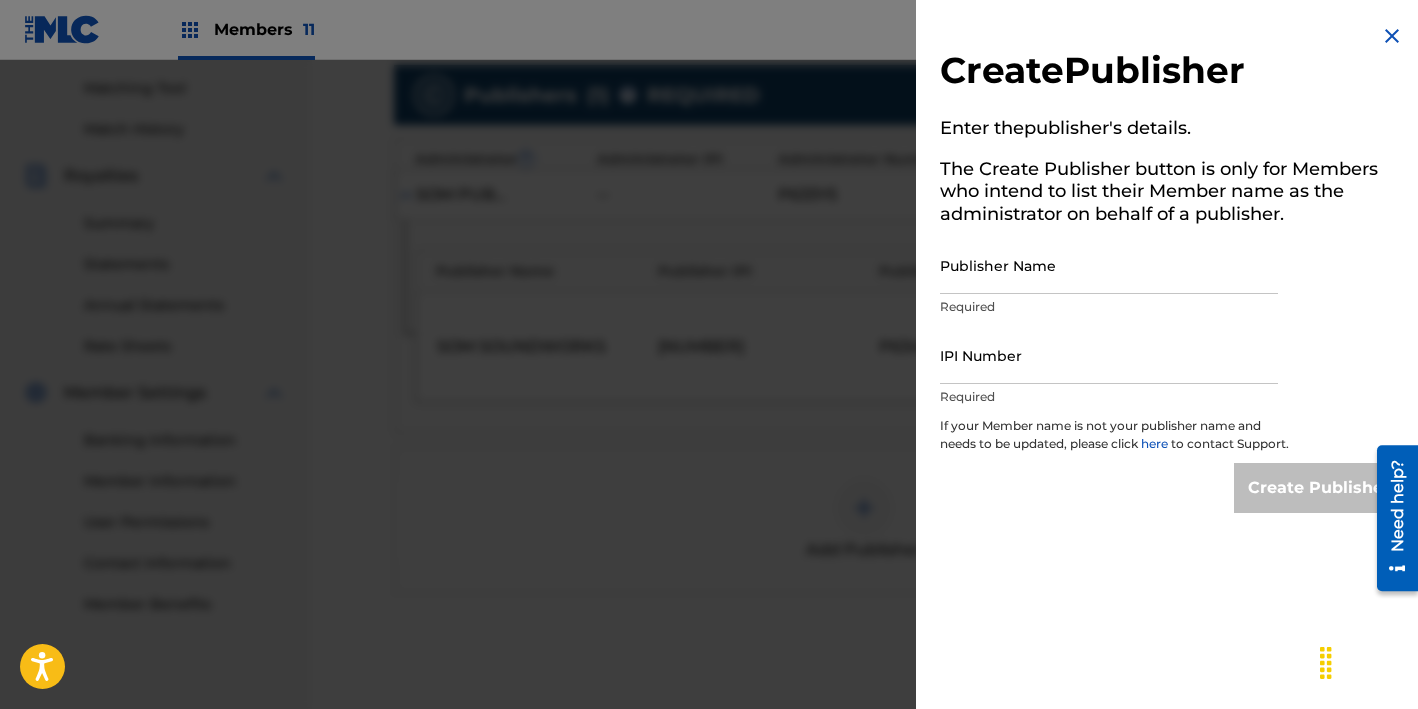 click on "Required" at bounding box center (1109, 307) 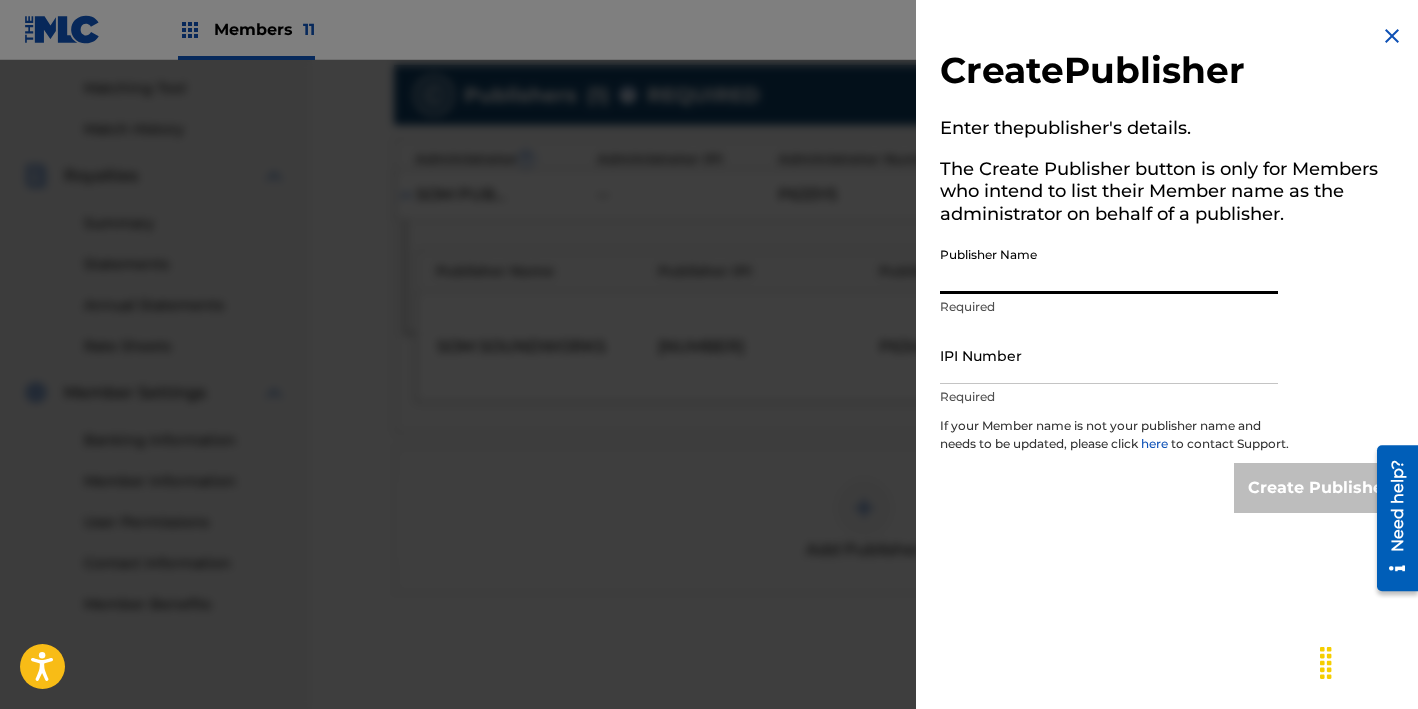 paste on "HOUSE OF SOM" 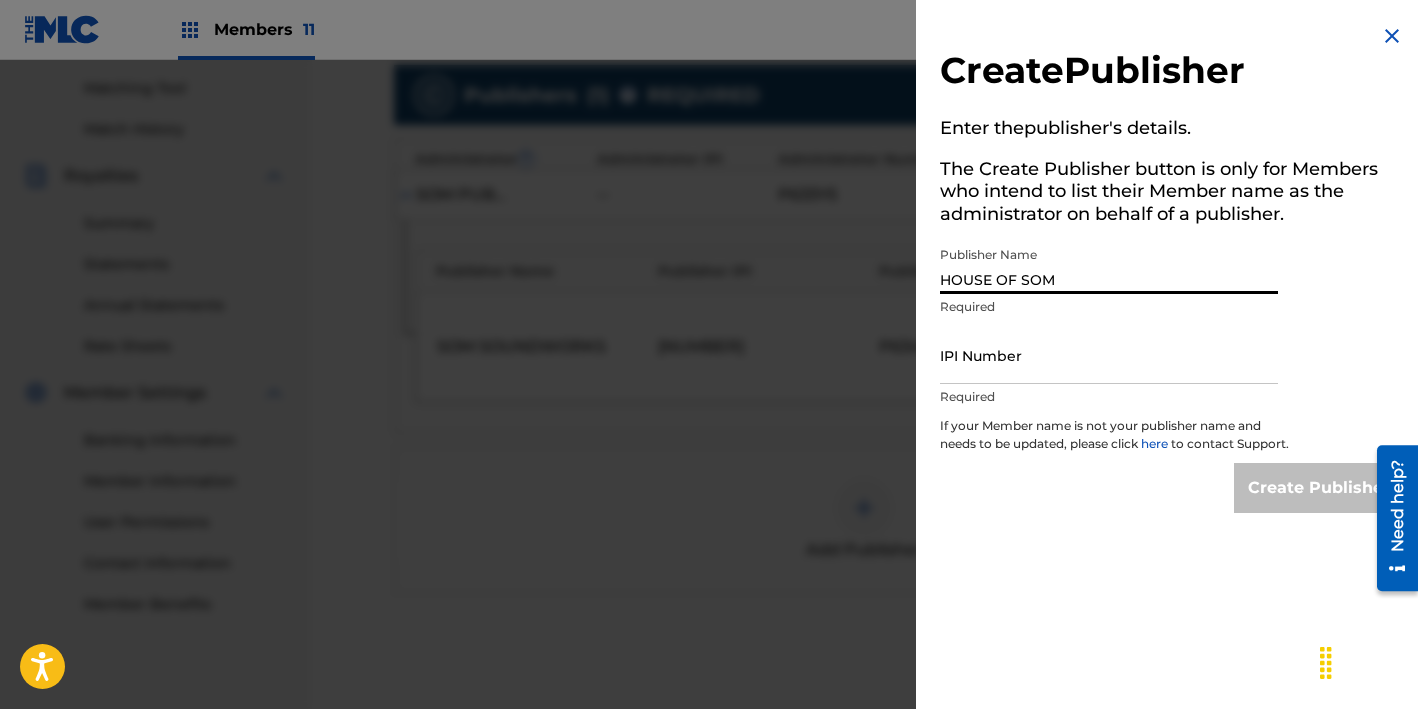 type on "HOUSE OF SOM" 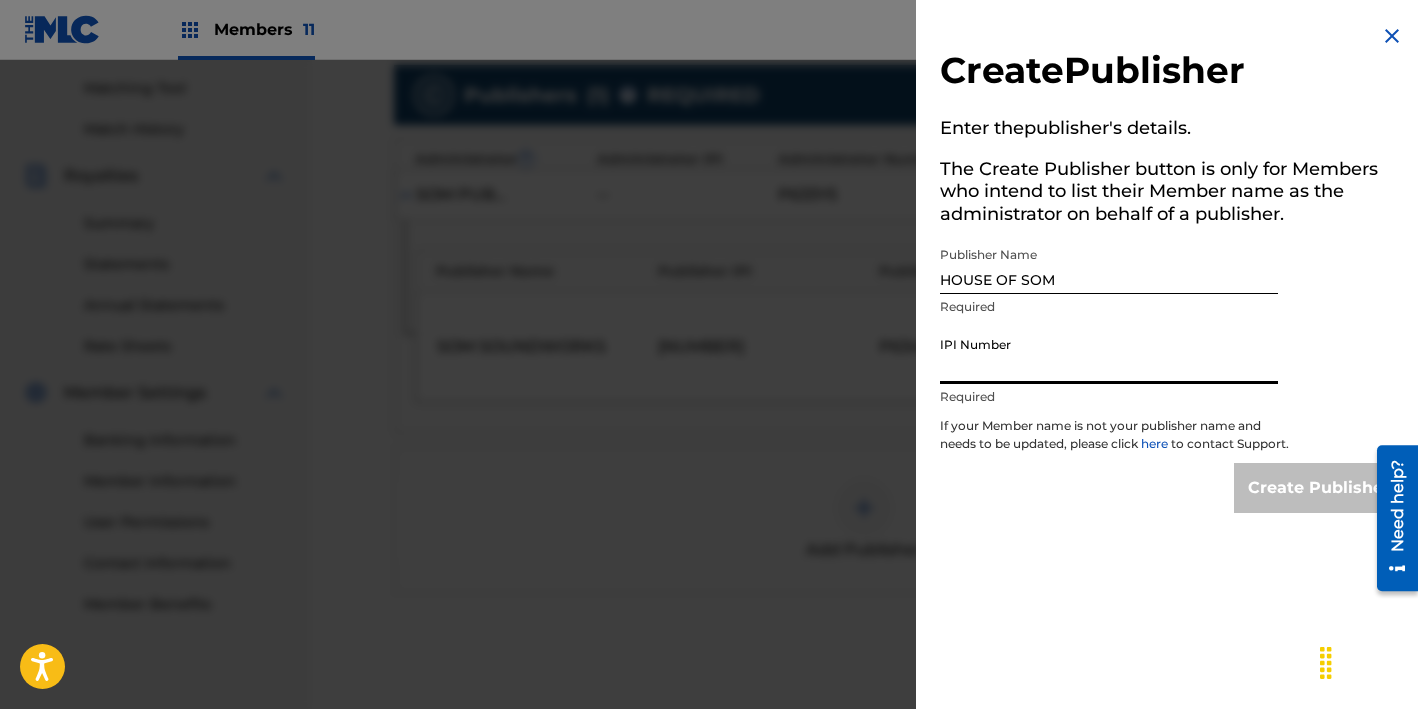 click on "IPI Number" at bounding box center (1109, 355) 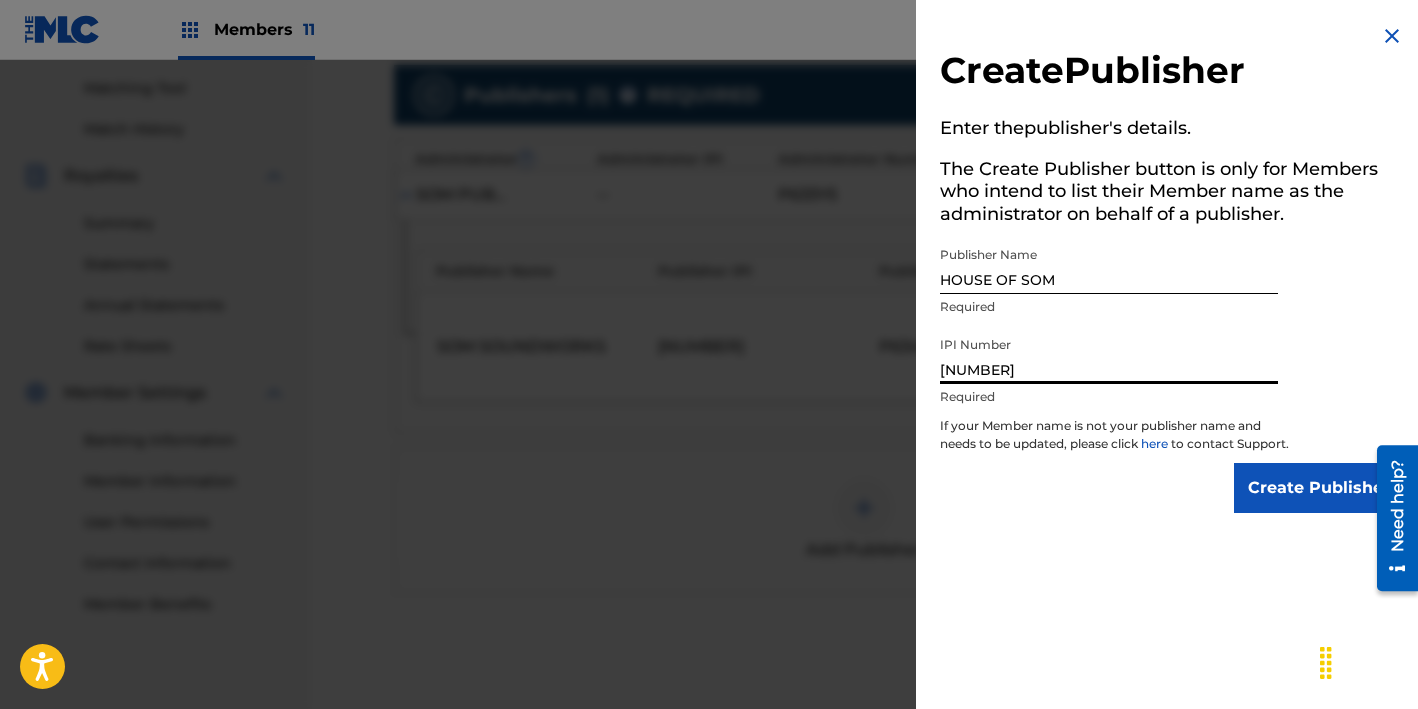 type on "[NUMBER]" 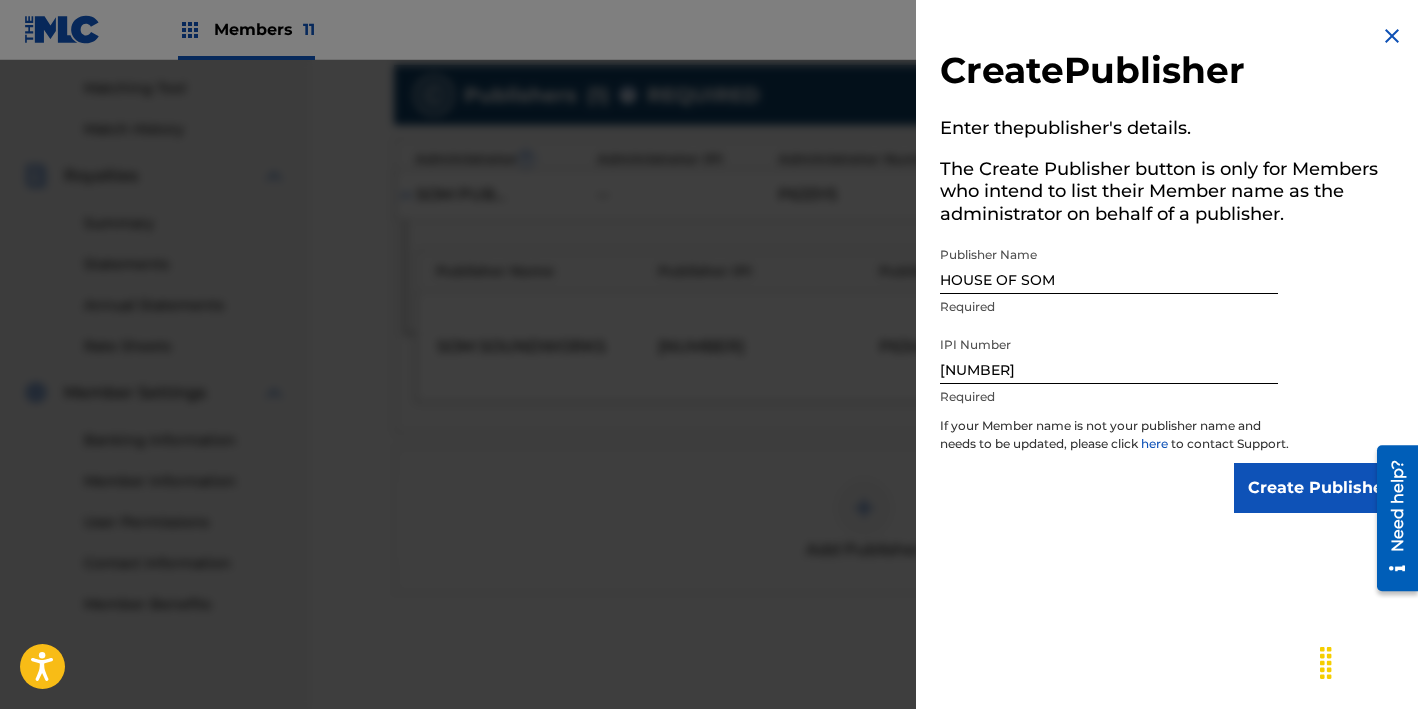 click on "Create Publisher" at bounding box center [1319, 488] 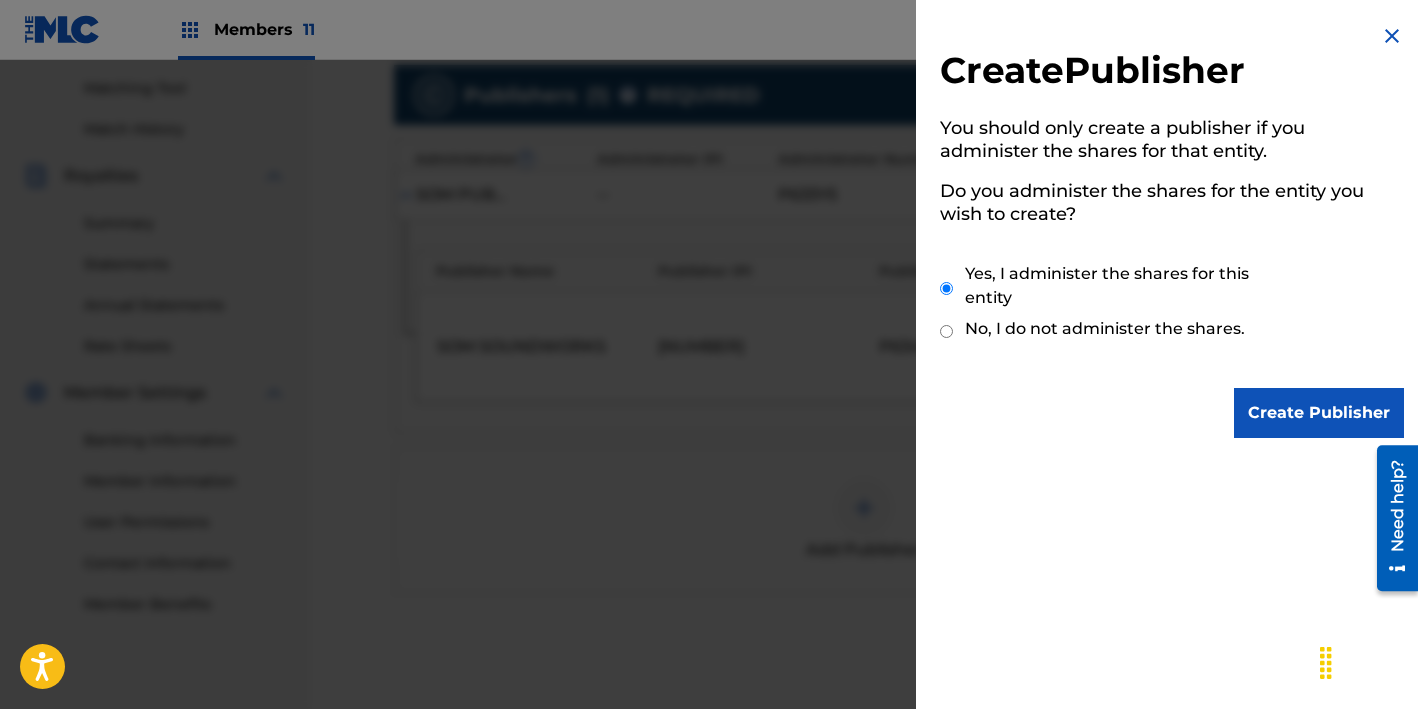 click on "Create  Publisher You should only create a publisher if you administer the shares for that entity. Do you administer the shares for the entity you wish to create? Yes, I administer the shares for this entity No, I do not administer the shares. Create Publisher" at bounding box center (1172, 231) 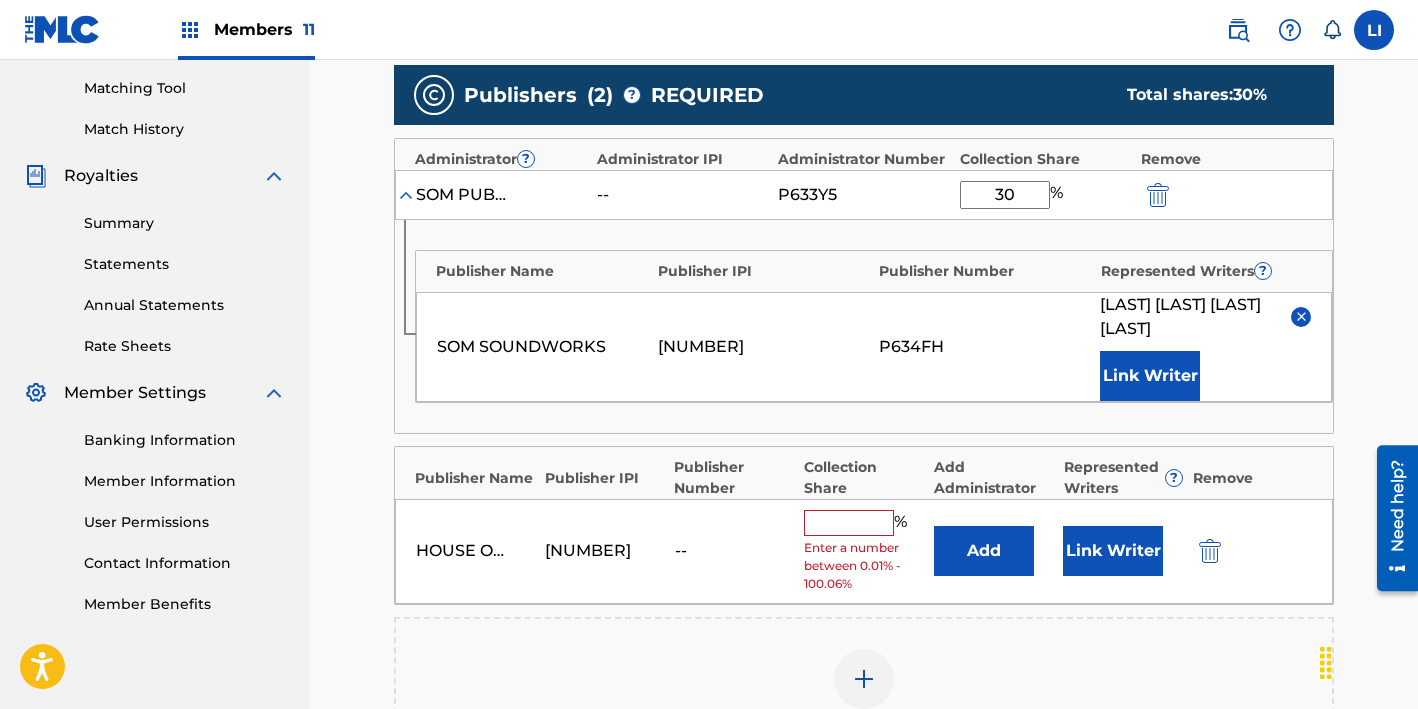 drag, startPoint x: 869, startPoint y: 518, endPoint x: 882, endPoint y: 512, distance: 14.3178215 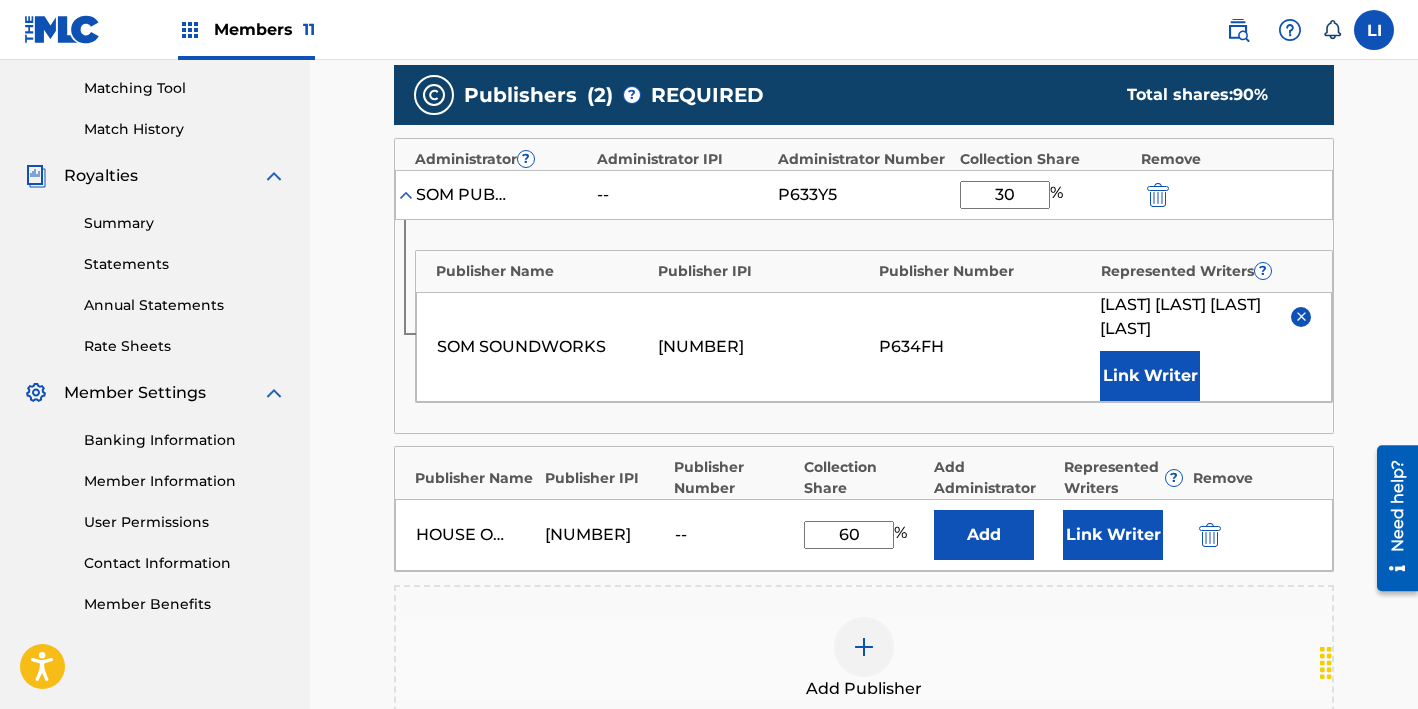 type on "60" 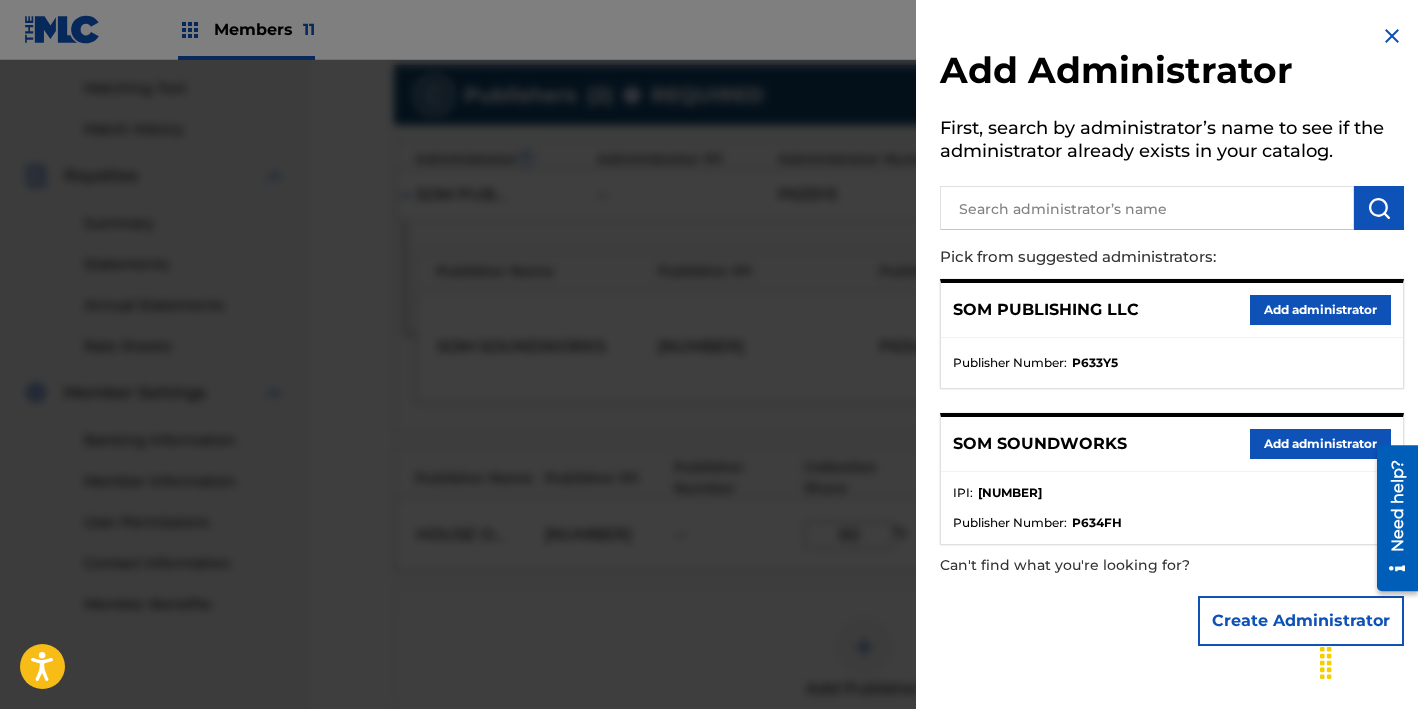 click on "Add administrator" at bounding box center [1320, 310] 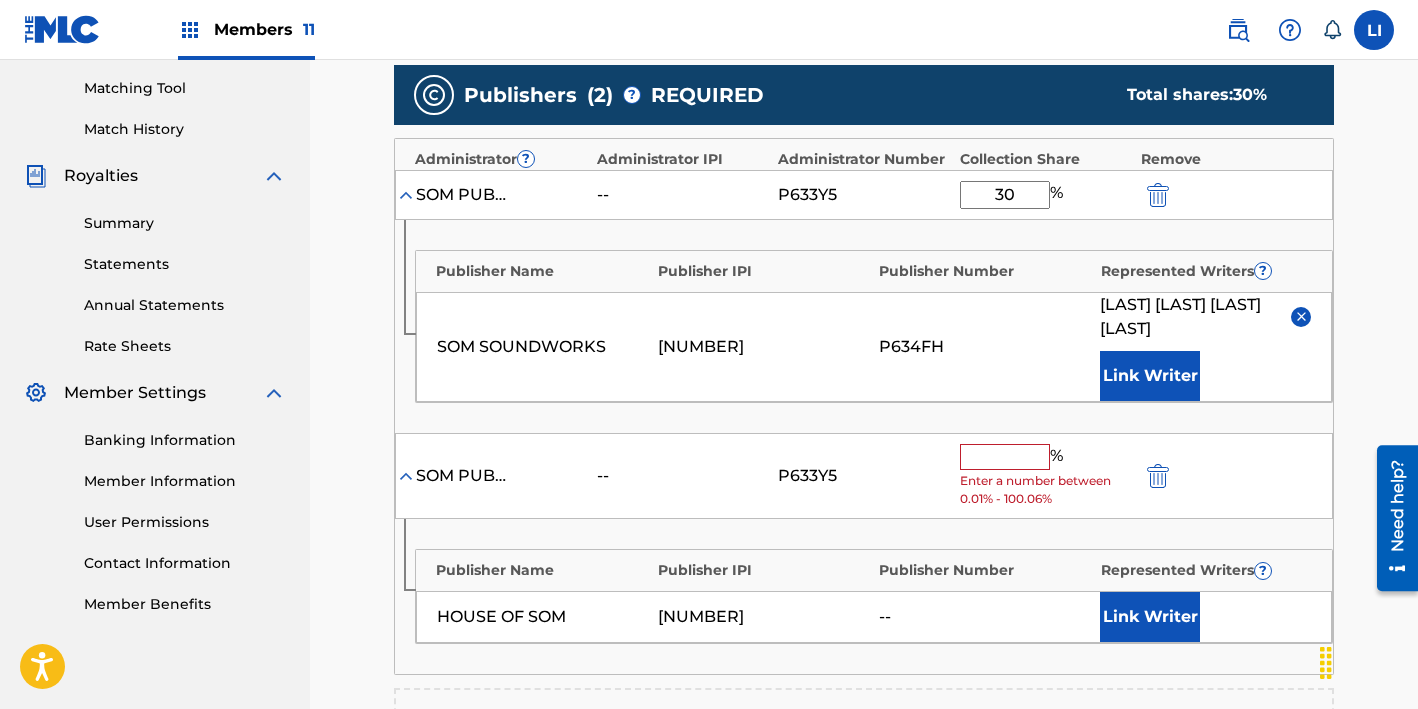 click at bounding box center (1005, 457) 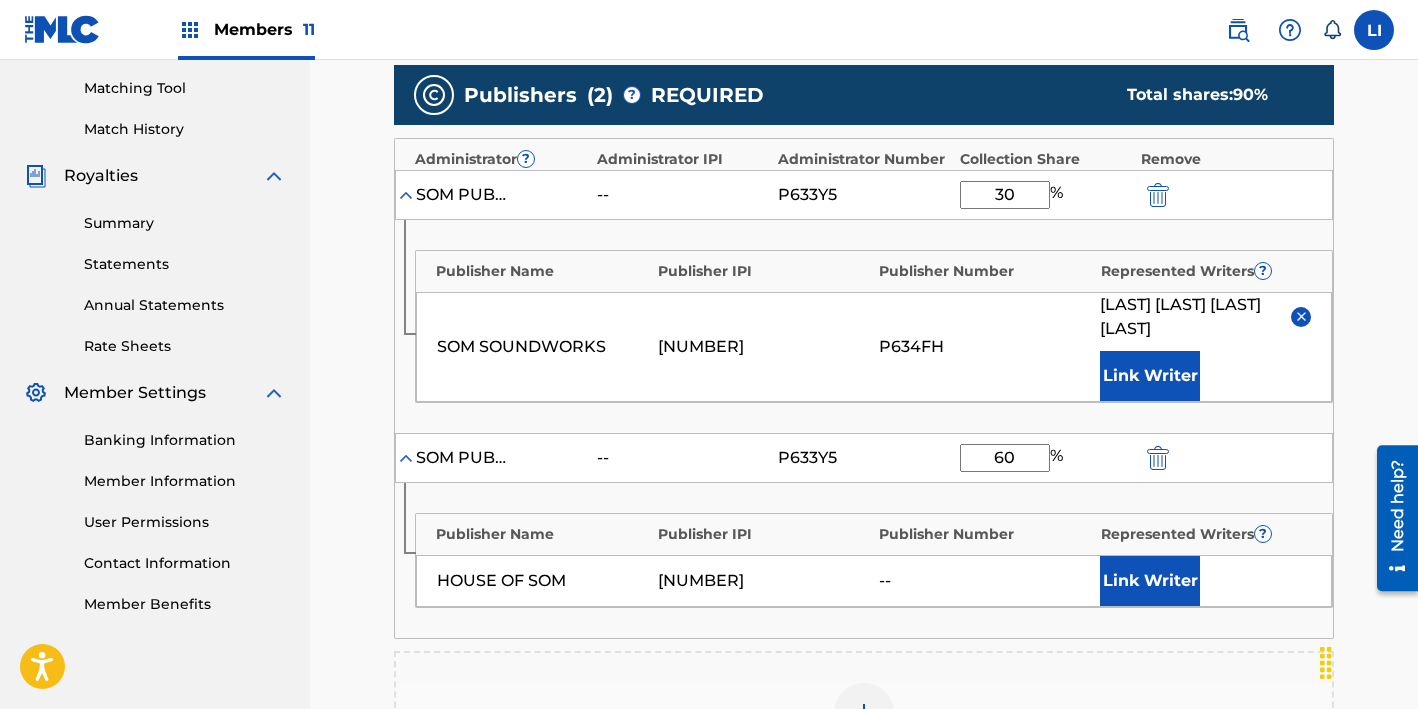 type on "60" 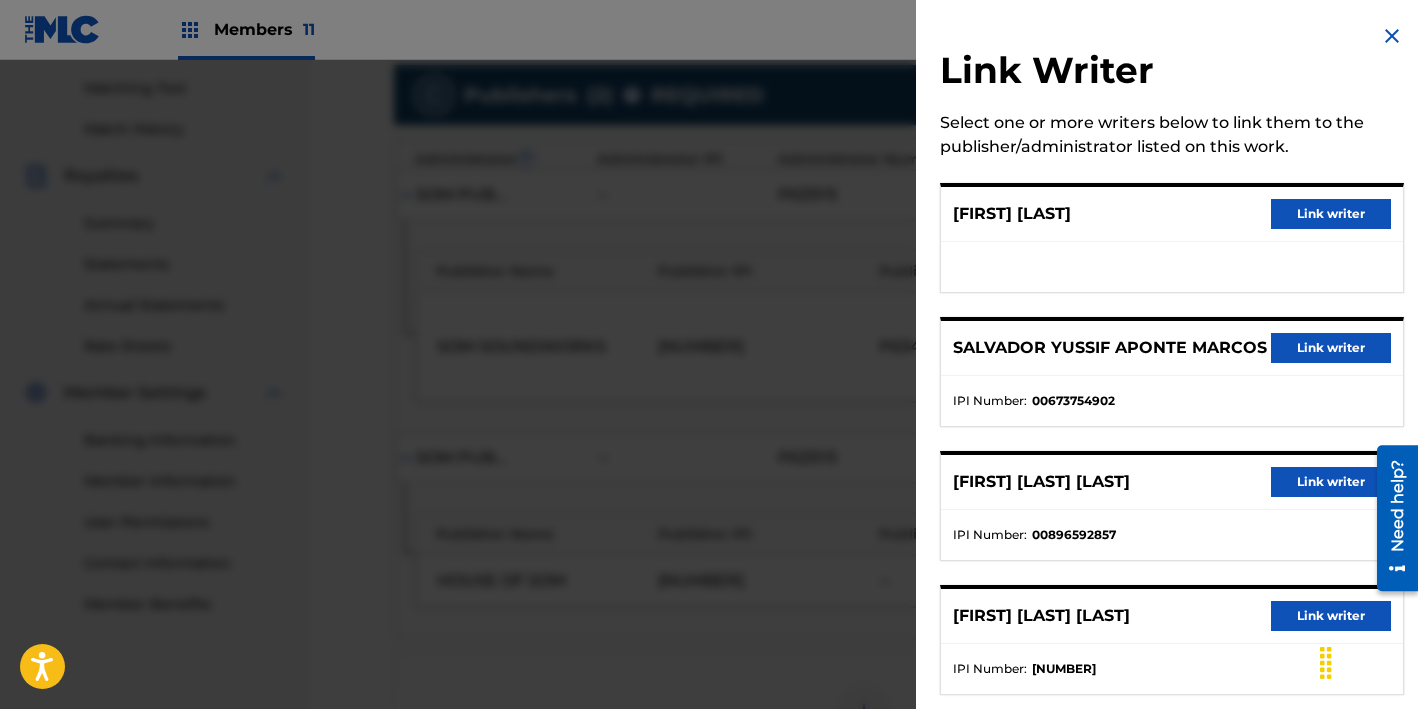 click on "Link writer" at bounding box center [1331, 482] 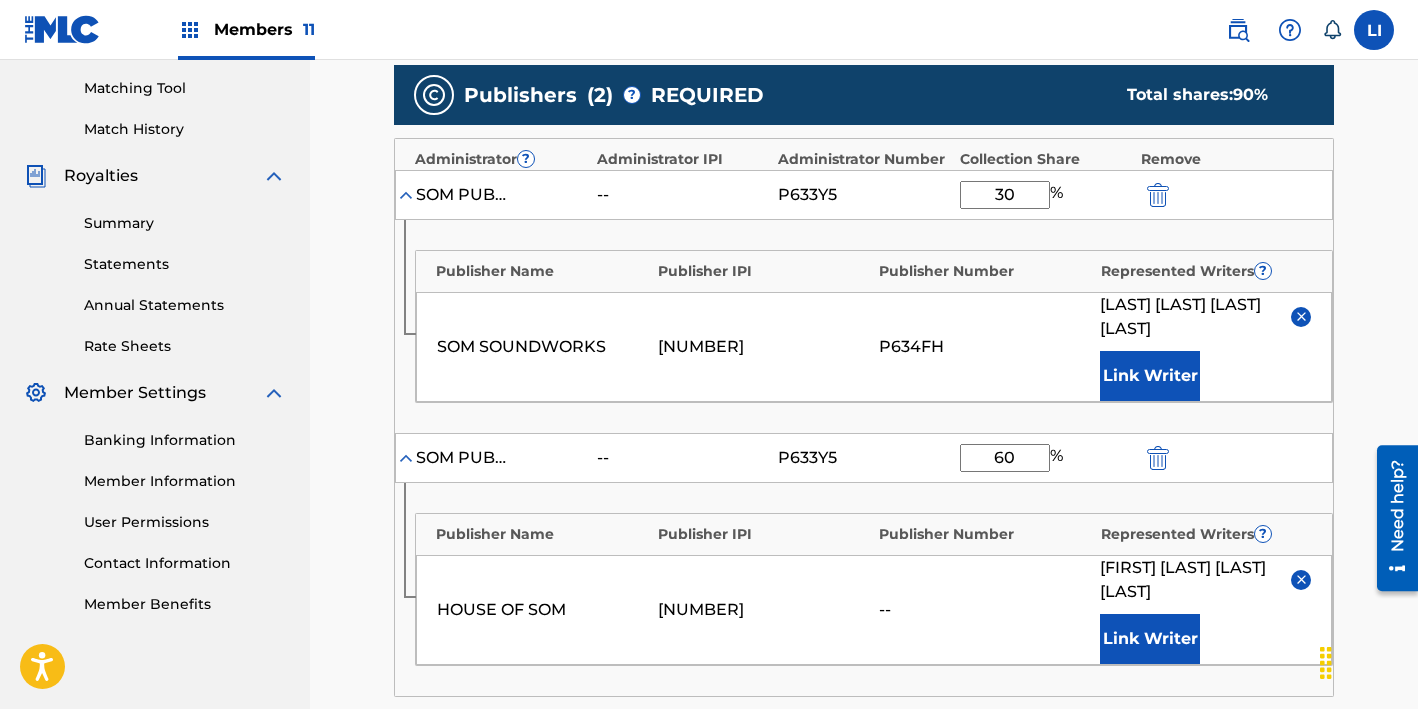 click on "Link Writer" at bounding box center (1150, 639) 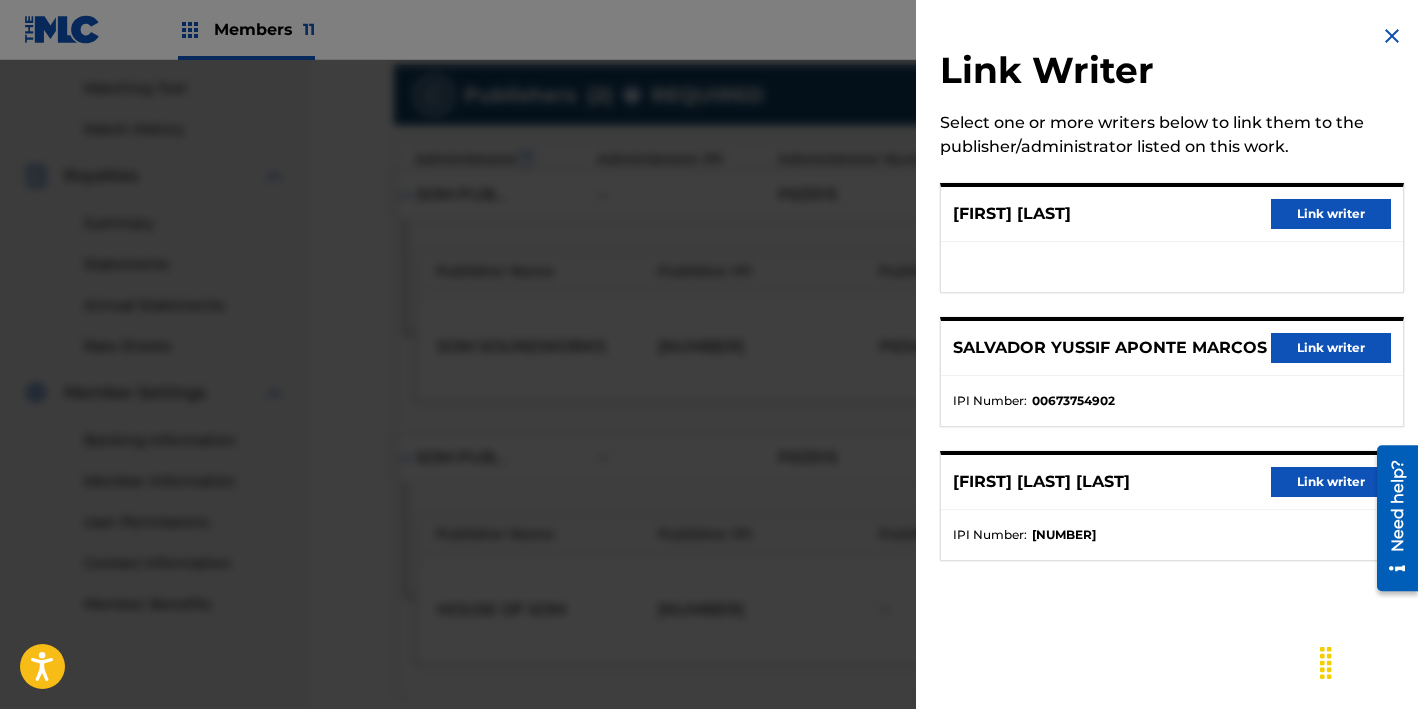 click on "Link writer" at bounding box center [1331, 482] 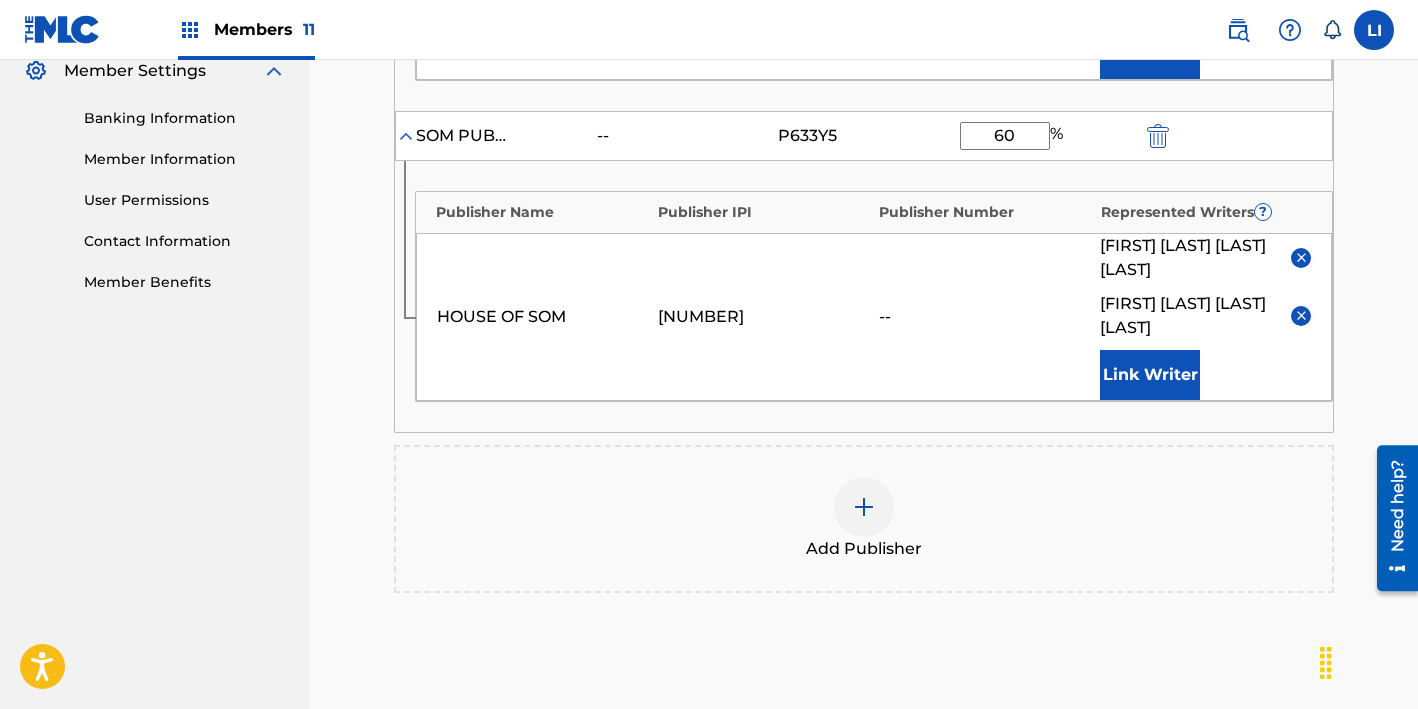 scroll, scrollTop: 1013, scrollLeft: 0, axis: vertical 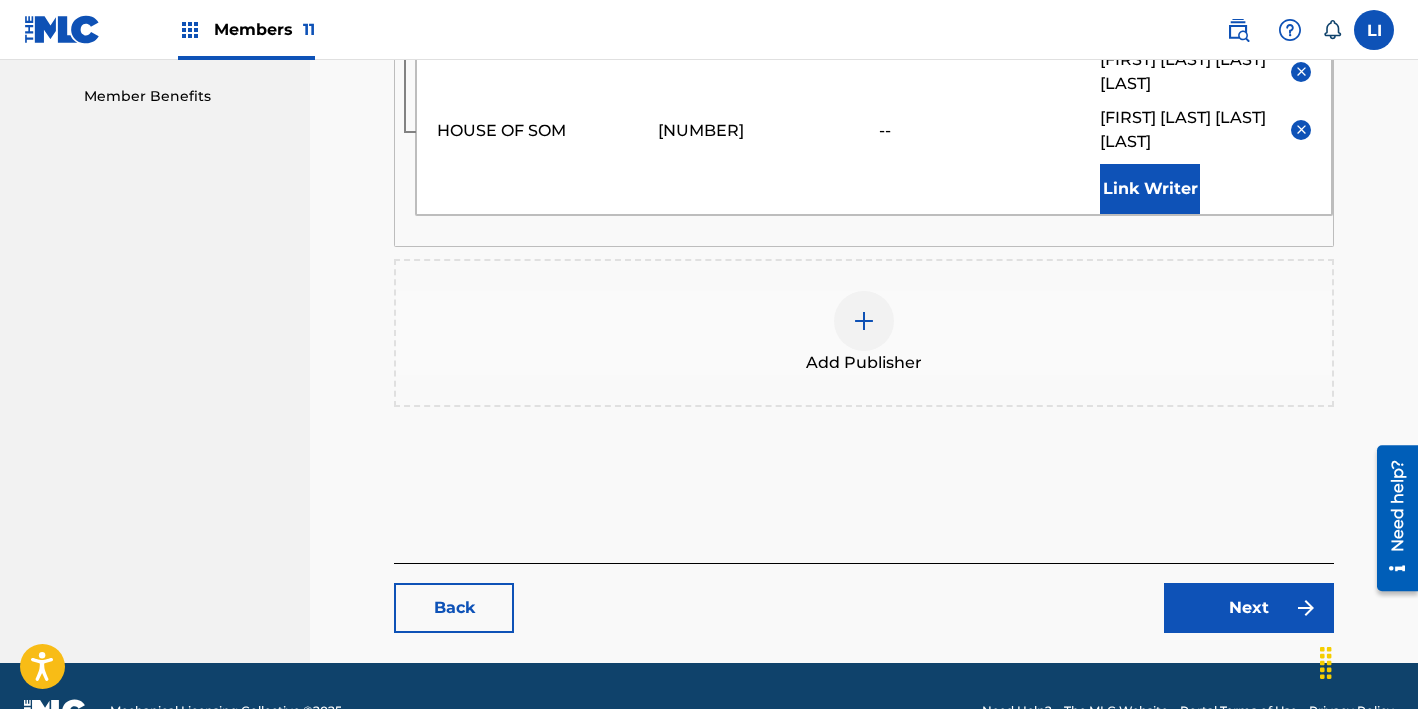 click on "Next" at bounding box center [1249, 608] 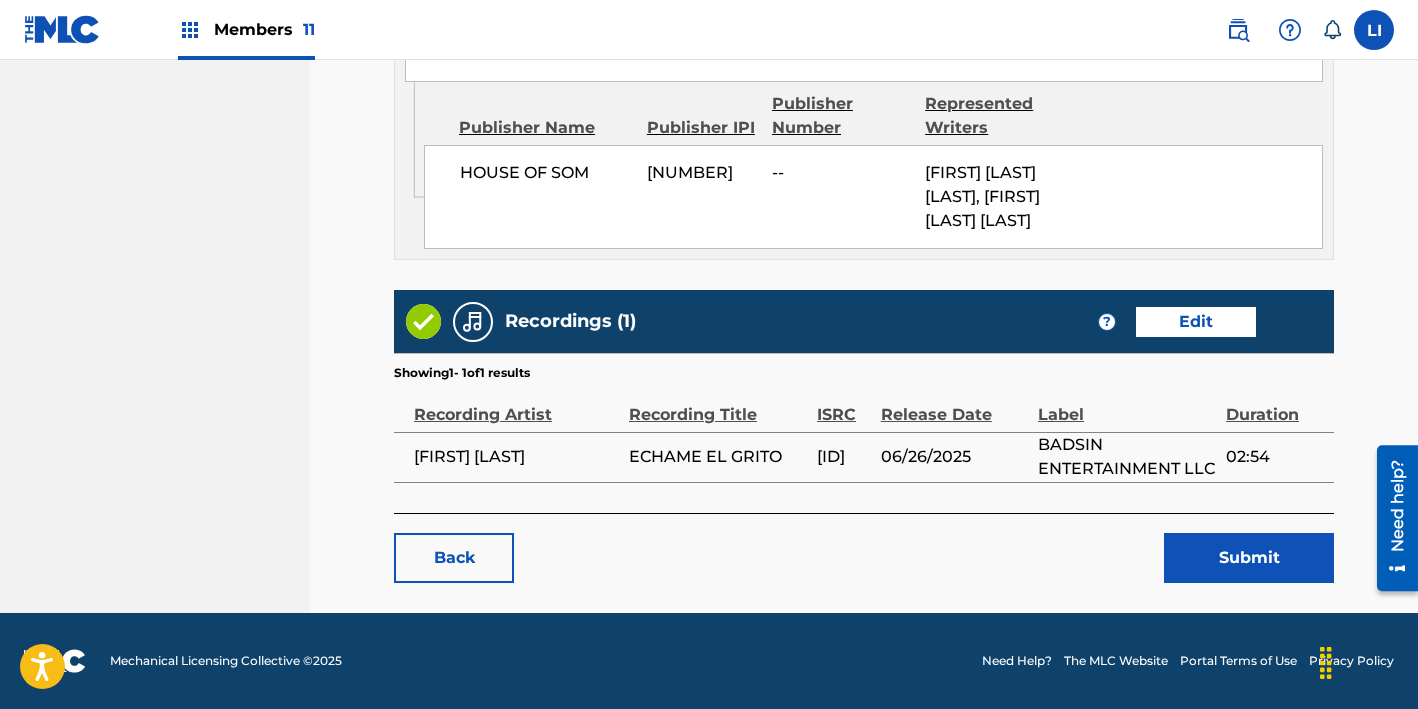scroll, scrollTop: 1522, scrollLeft: 0, axis: vertical 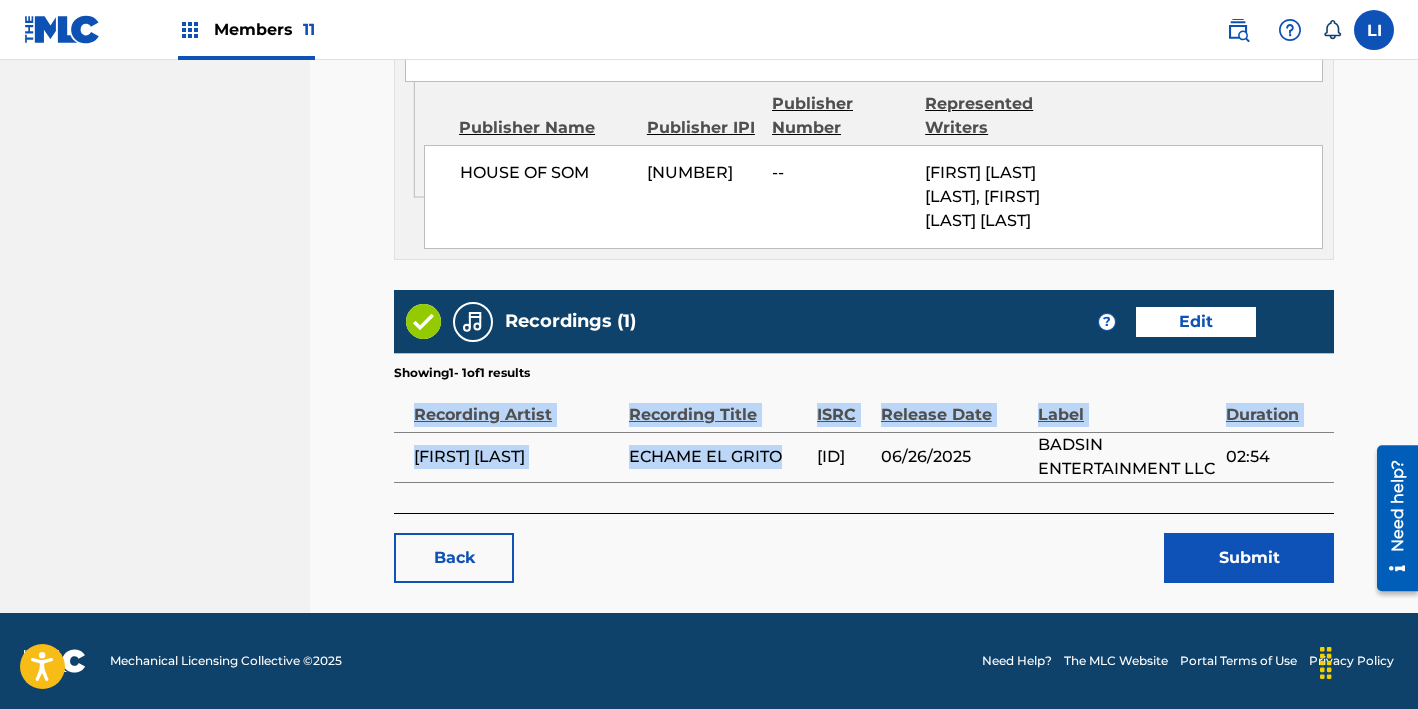 drag, startPoint x: 801, startPoint y: 464, endPoint x: 1075, endPoint y: 498, distance: 276.10144 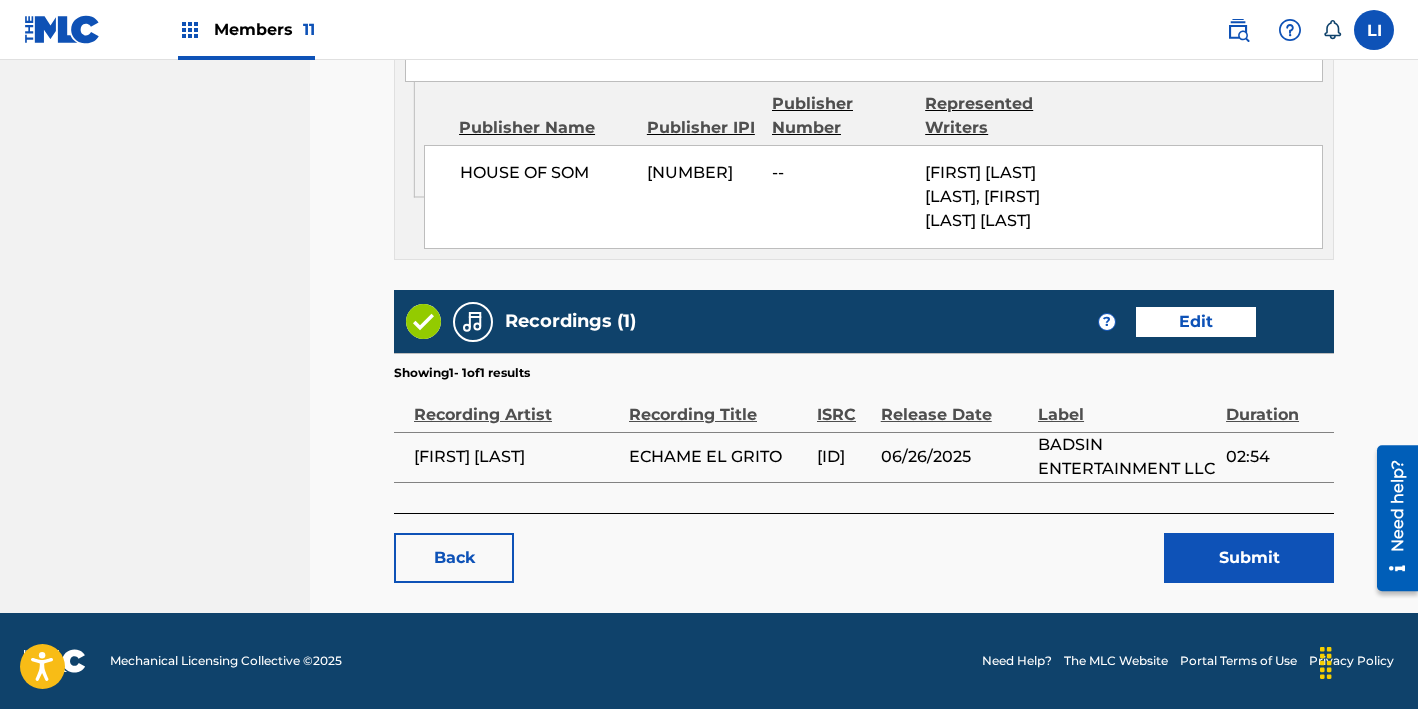 click on "Submit" at bounding box center [1249, 558] 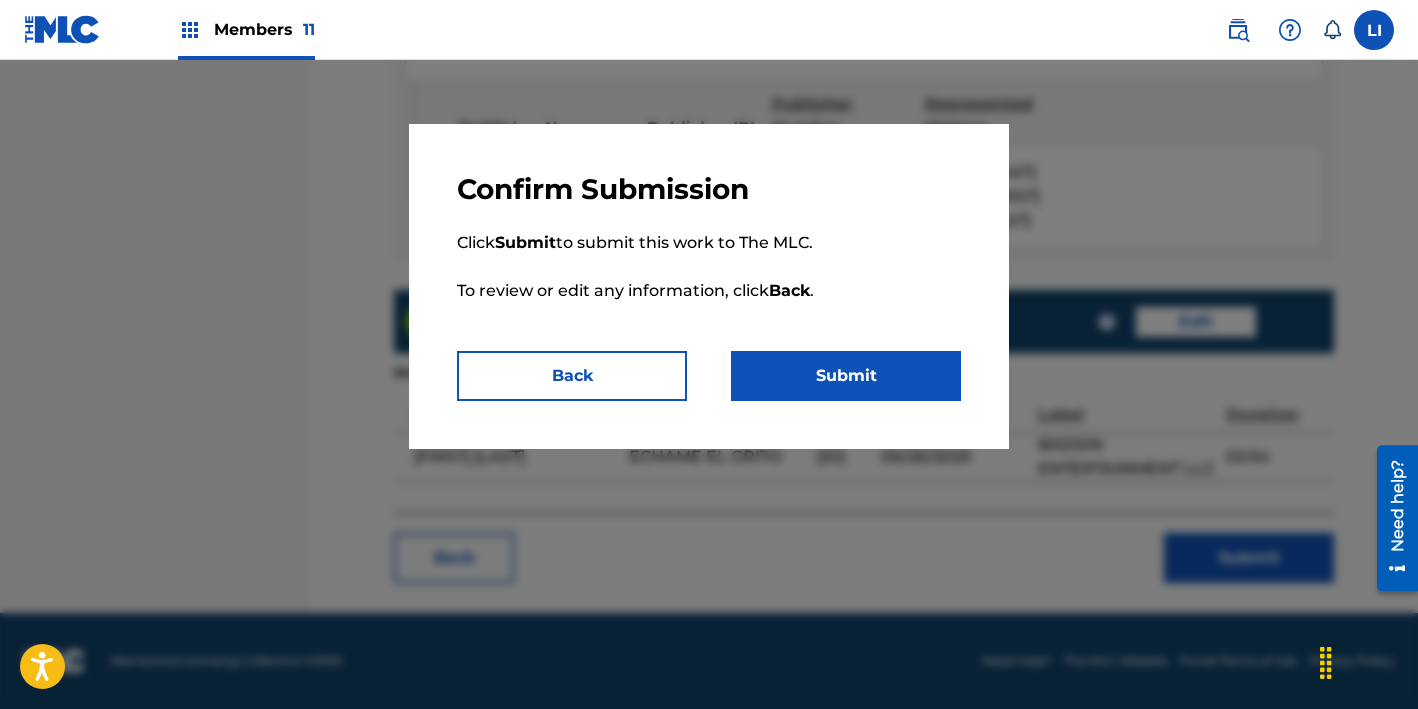click on "Submit" at bounding box center [846, 376] 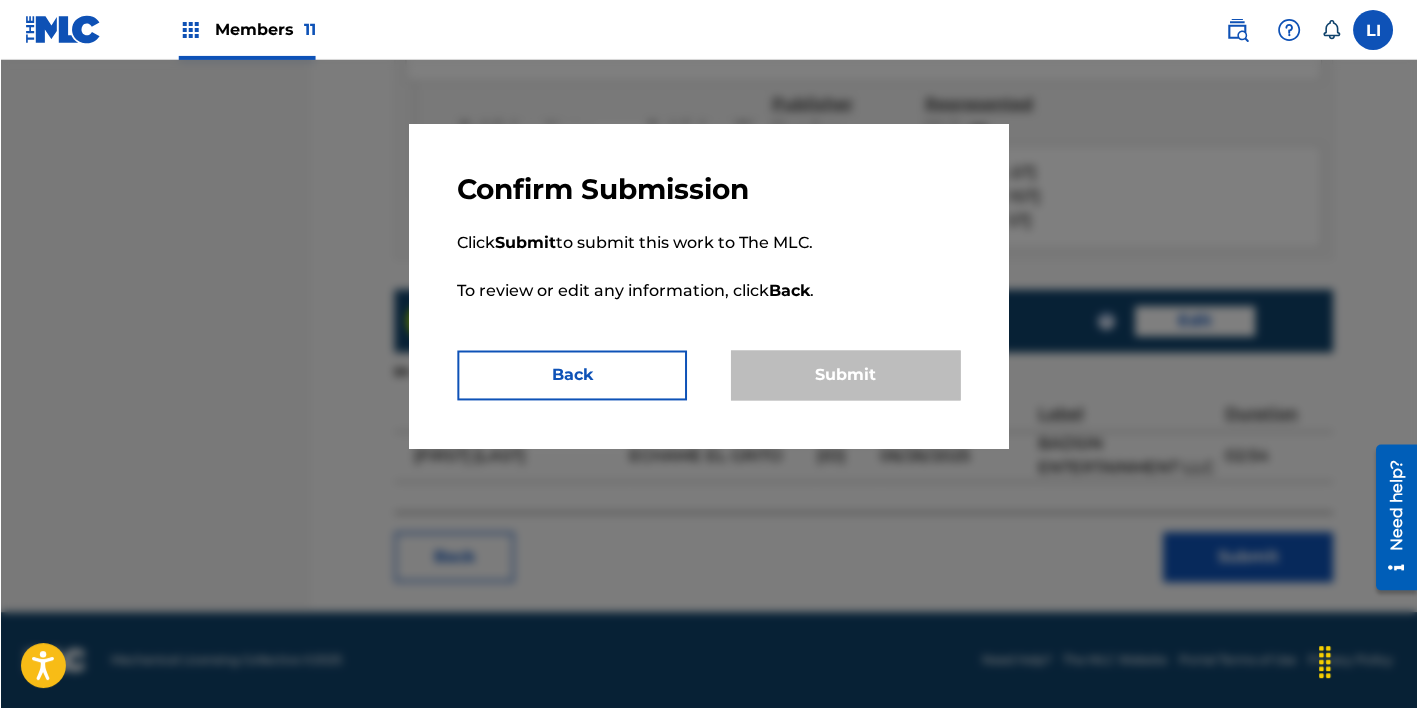 scroll, scrollTop: 0, scrollLeft: 0, axis: both 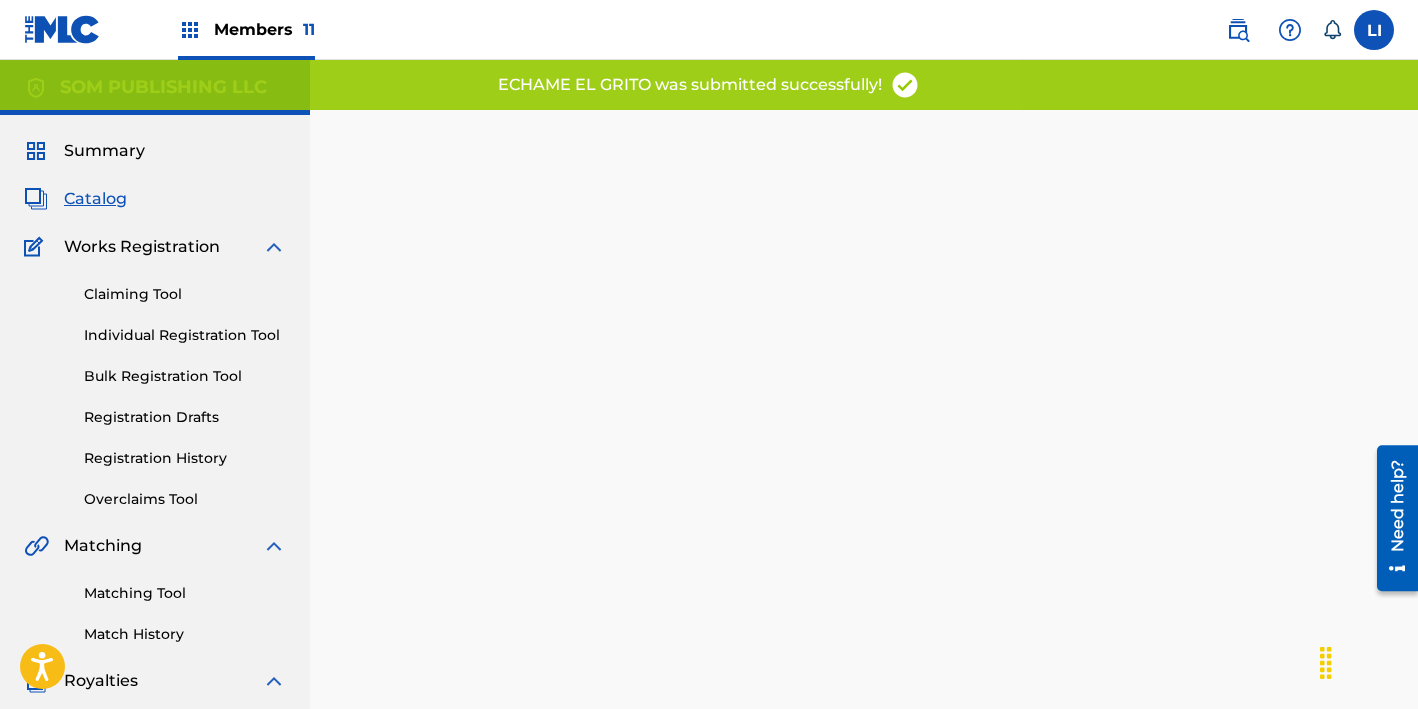 click on "Back Done" at bounding box center [864, 464] 